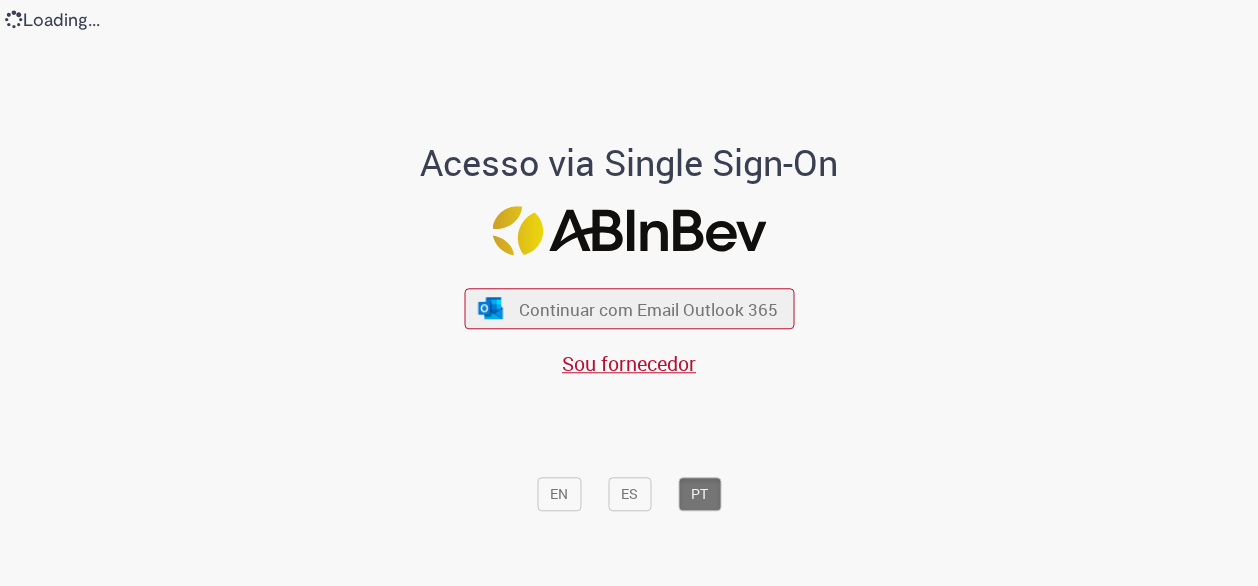 scroll, scrollTop: 0, scrollLeft: 0, axis: both 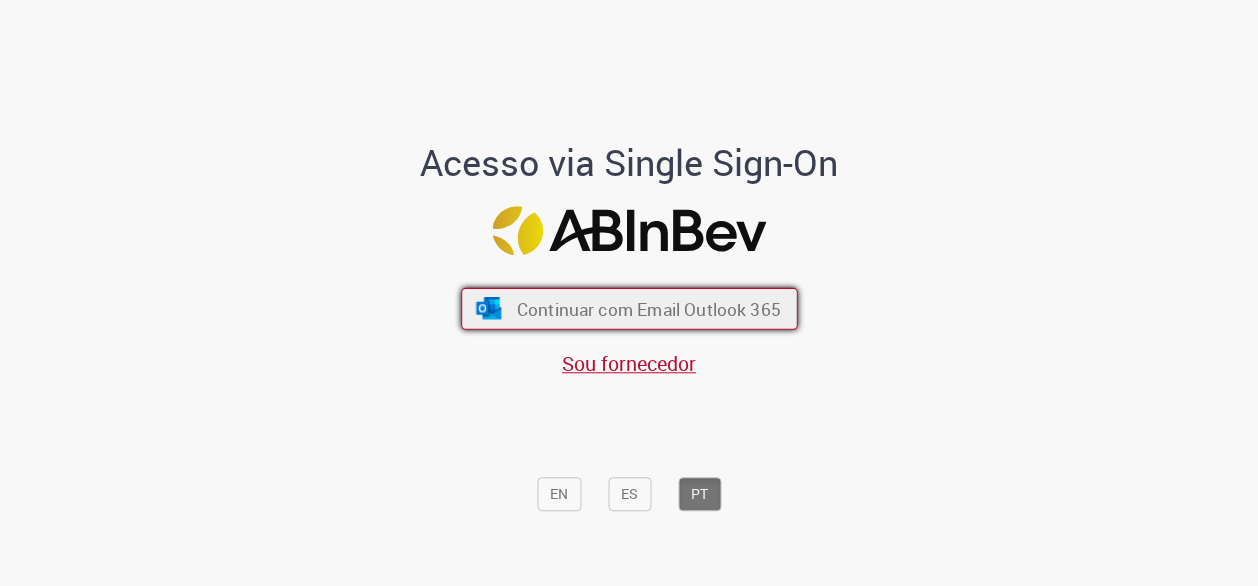 click on "Continuar com Email Outlook 365" at bounding box center (648, 308) 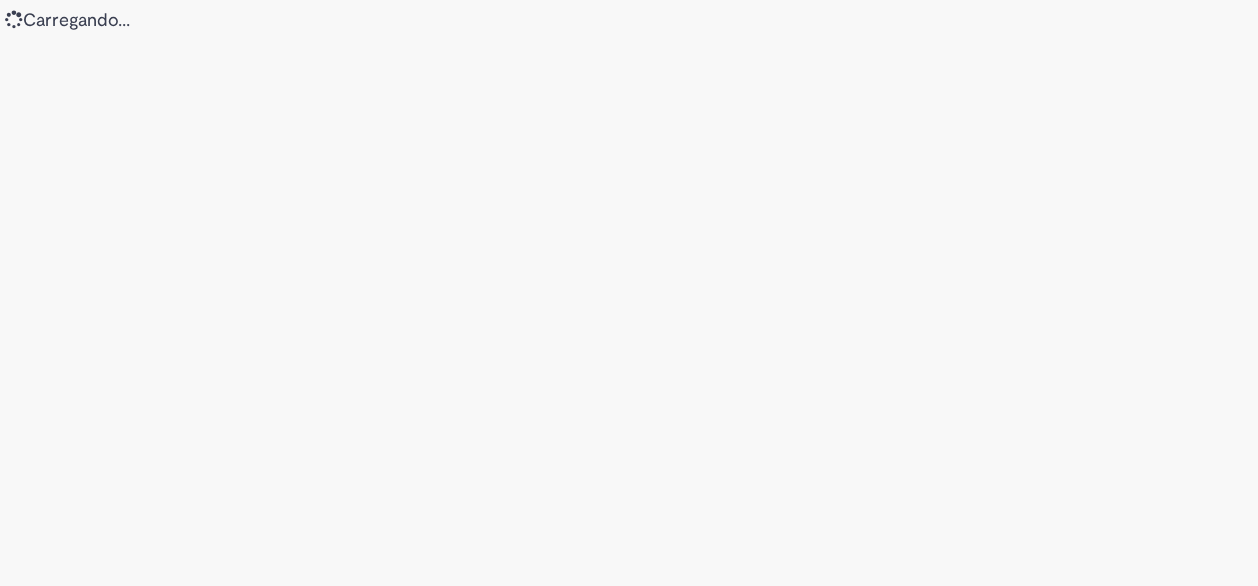 scroll, scrollTop: 0, scrollLeft: 0, axis: both 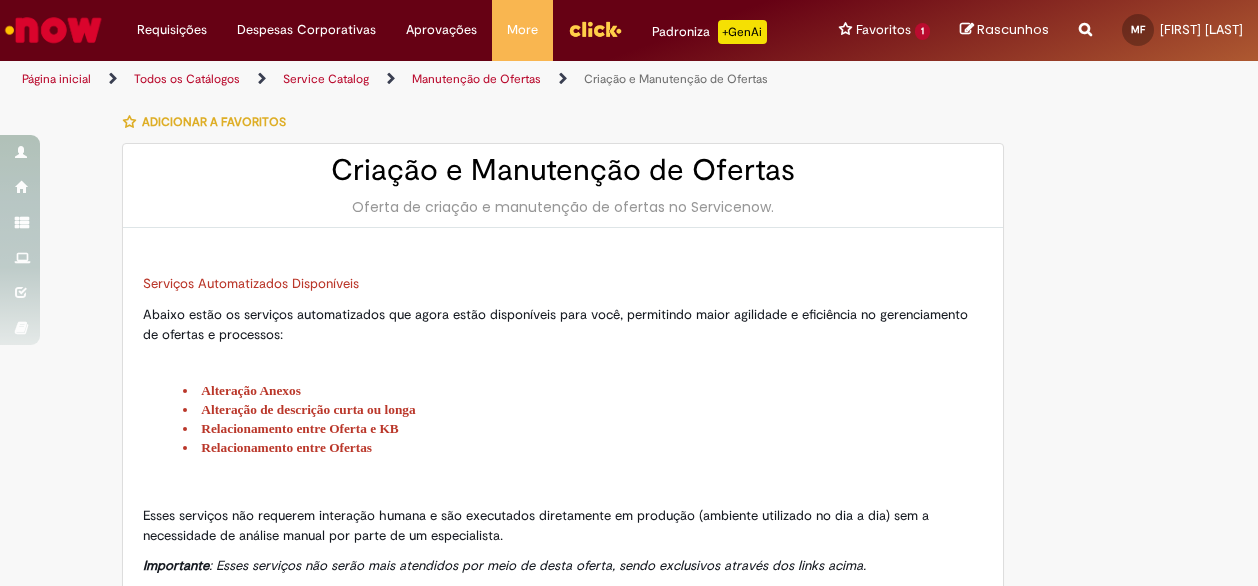 type on "**********" 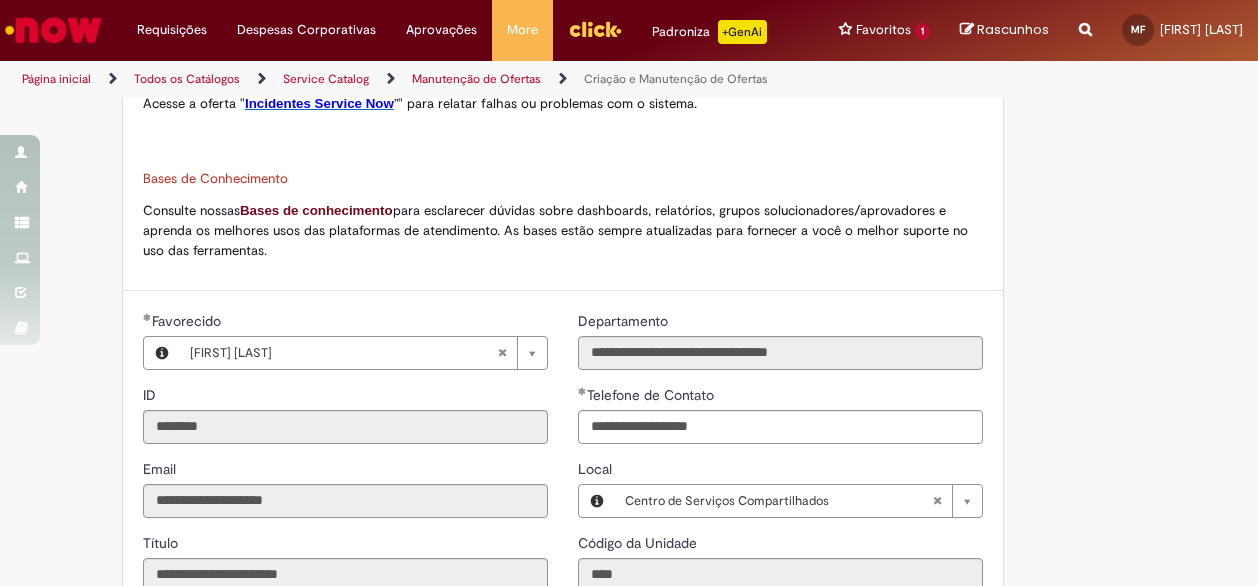 scroll, scrollTop: 1440, scrollLeft: 0, axis: vertical 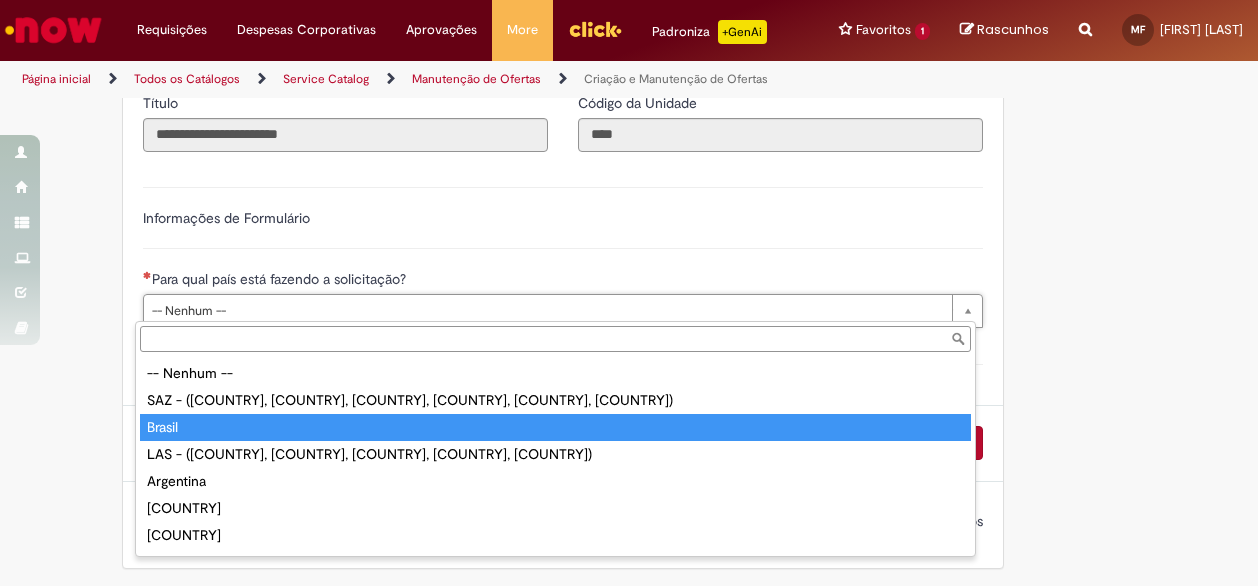 type on "******" 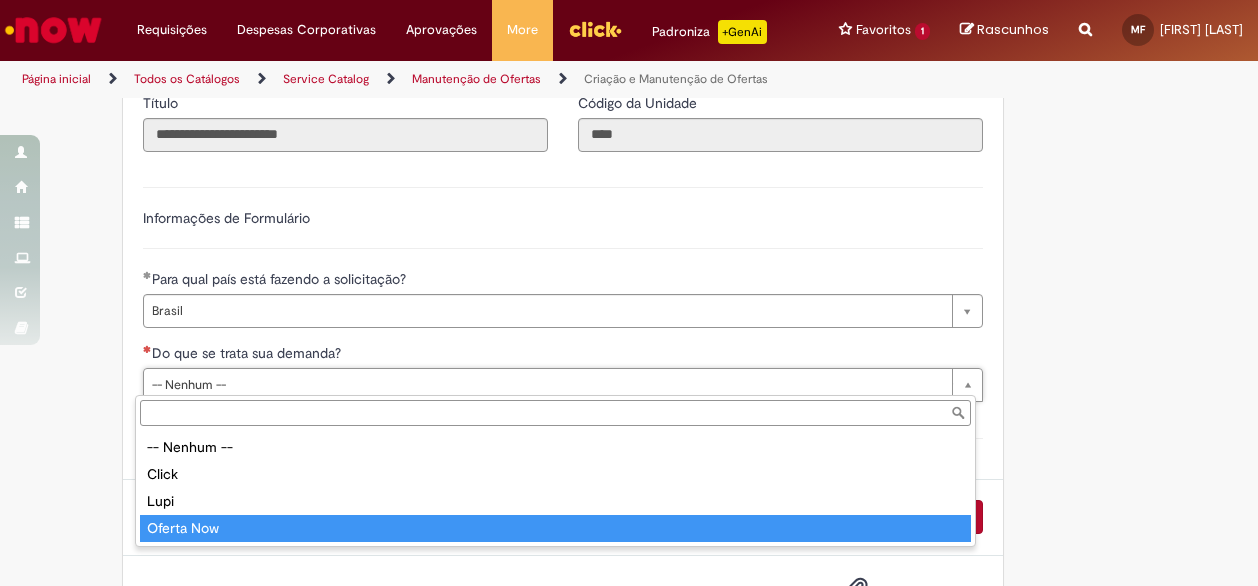 type on "**********" 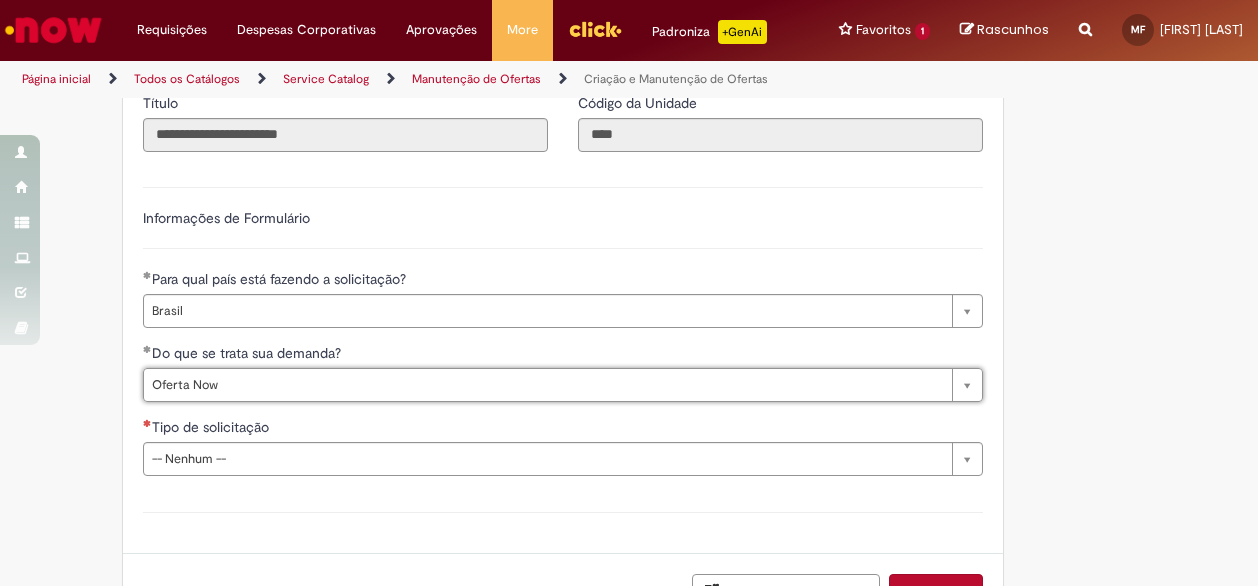 click on "Tipo de solicitação" at bounding box center (563, 429) 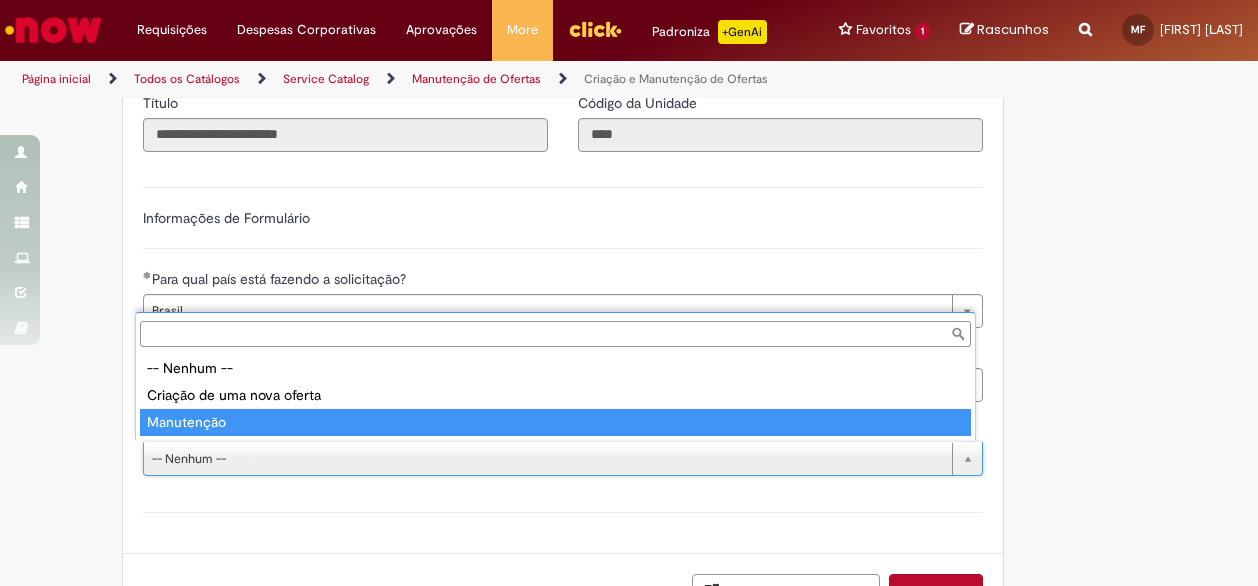 type on "**********" 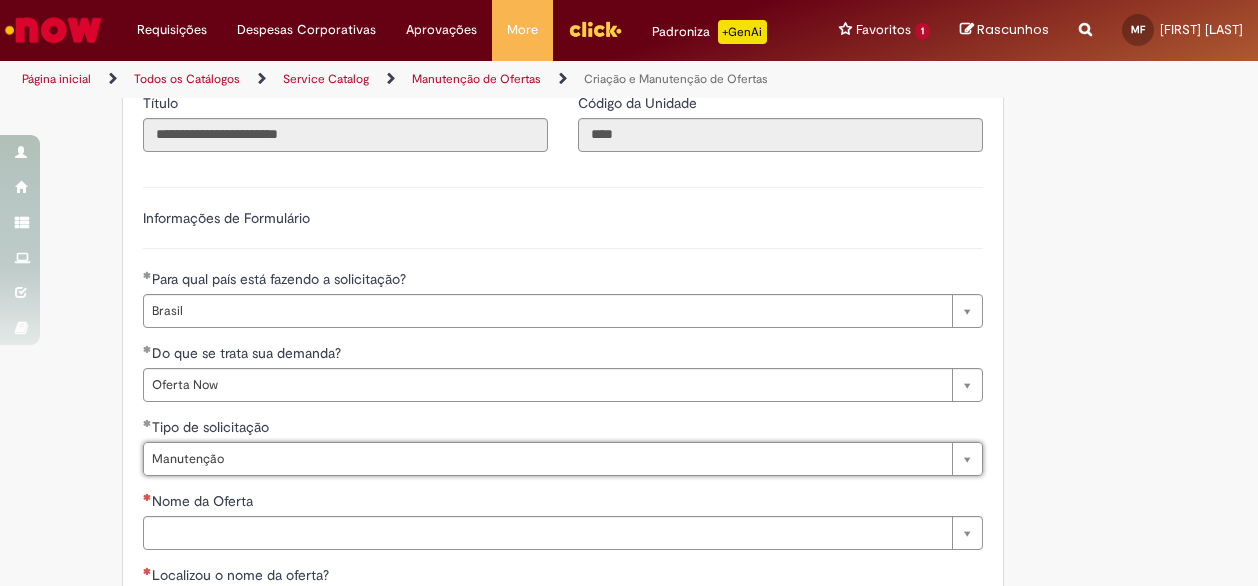 scroll, scrollTop: 1640, scrollLeft: 0, axis: vertical 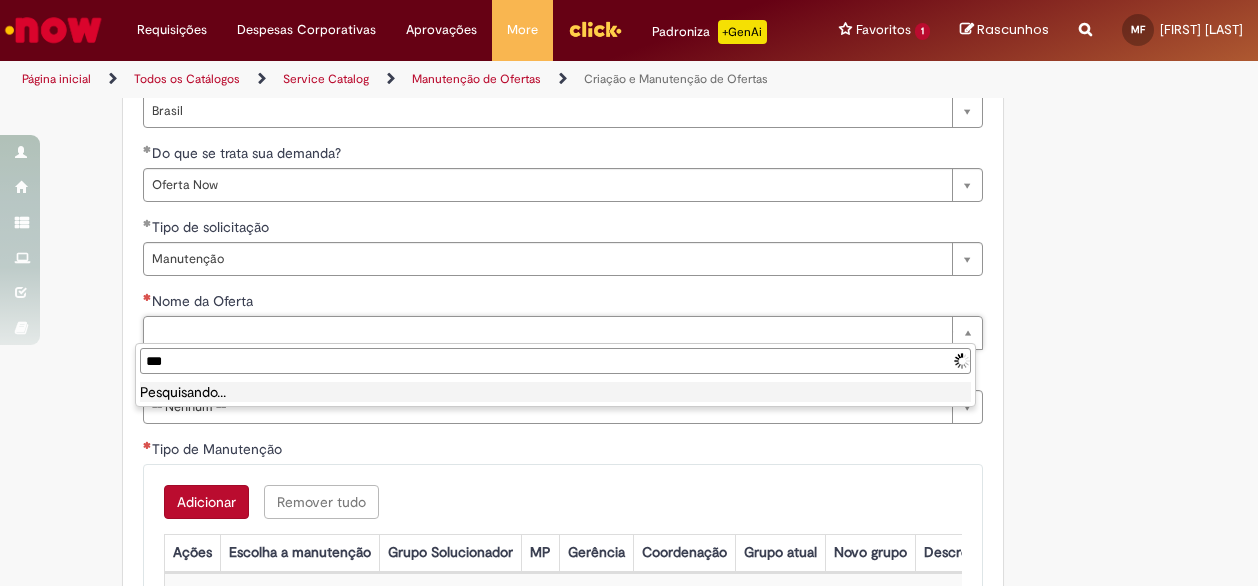 type on "**" 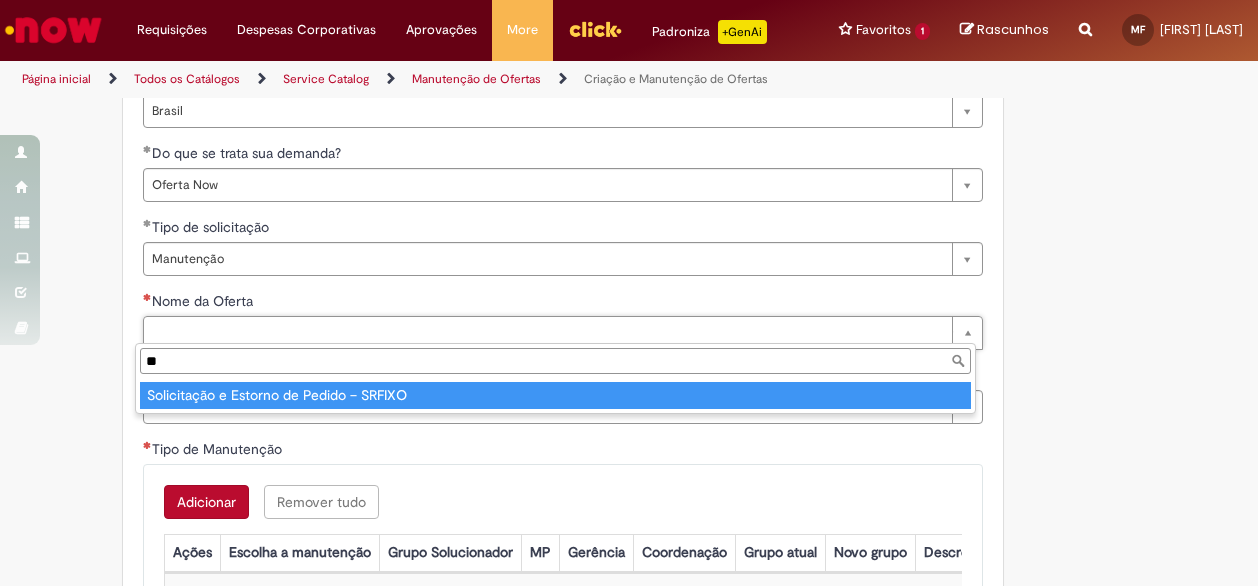 type on "**********" 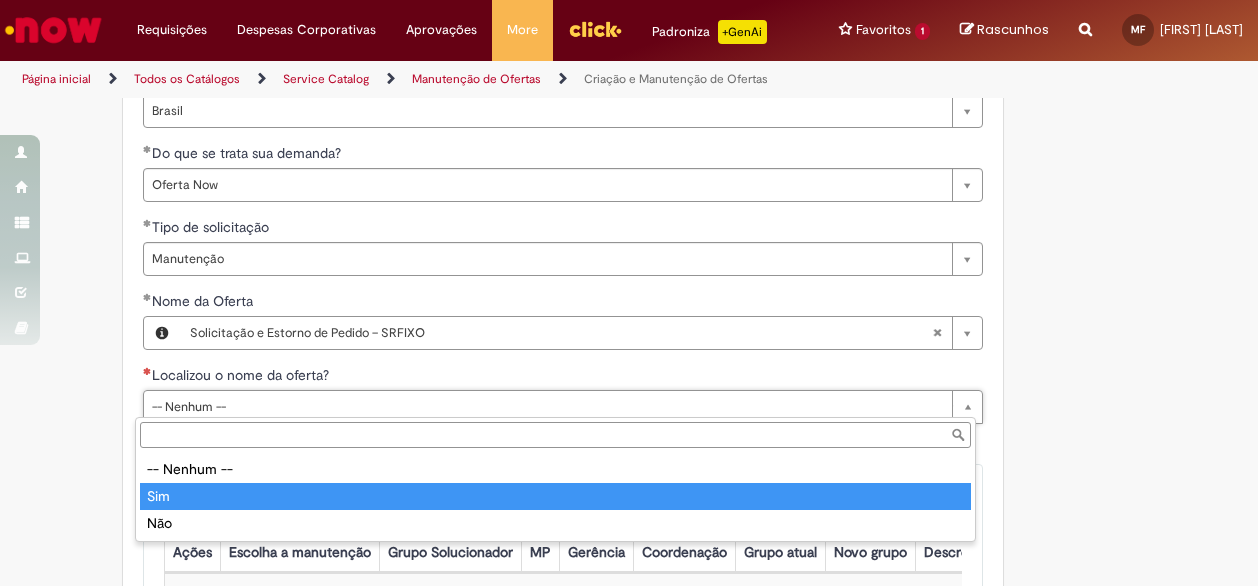 type on "***" 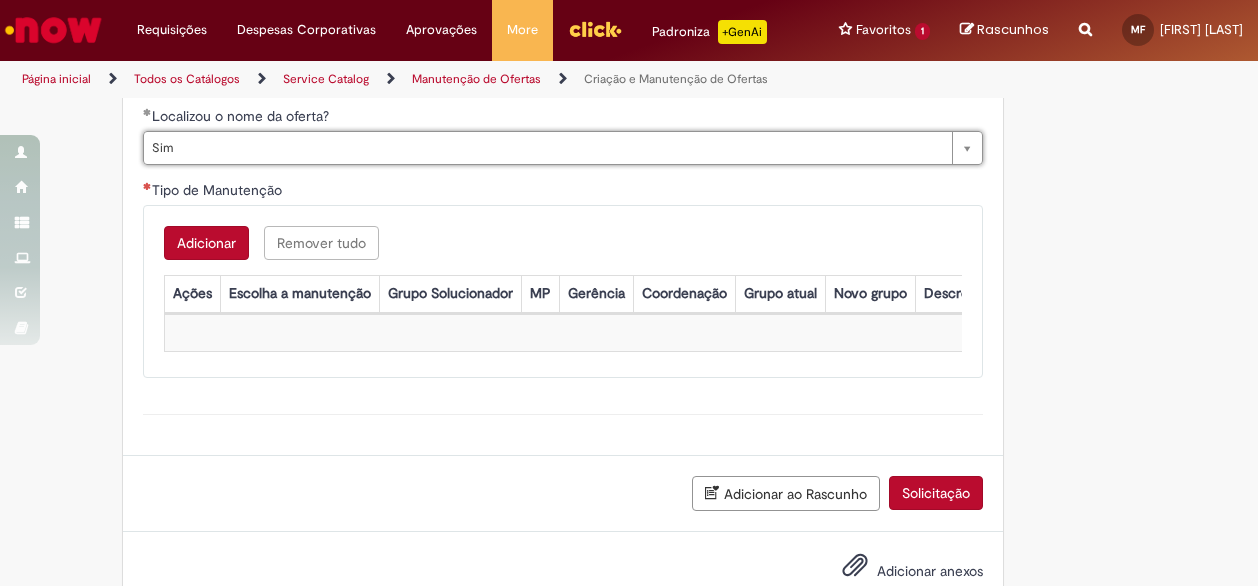 scroll, scrollTop: 1940, scrollLeft: 0, axis: vertical 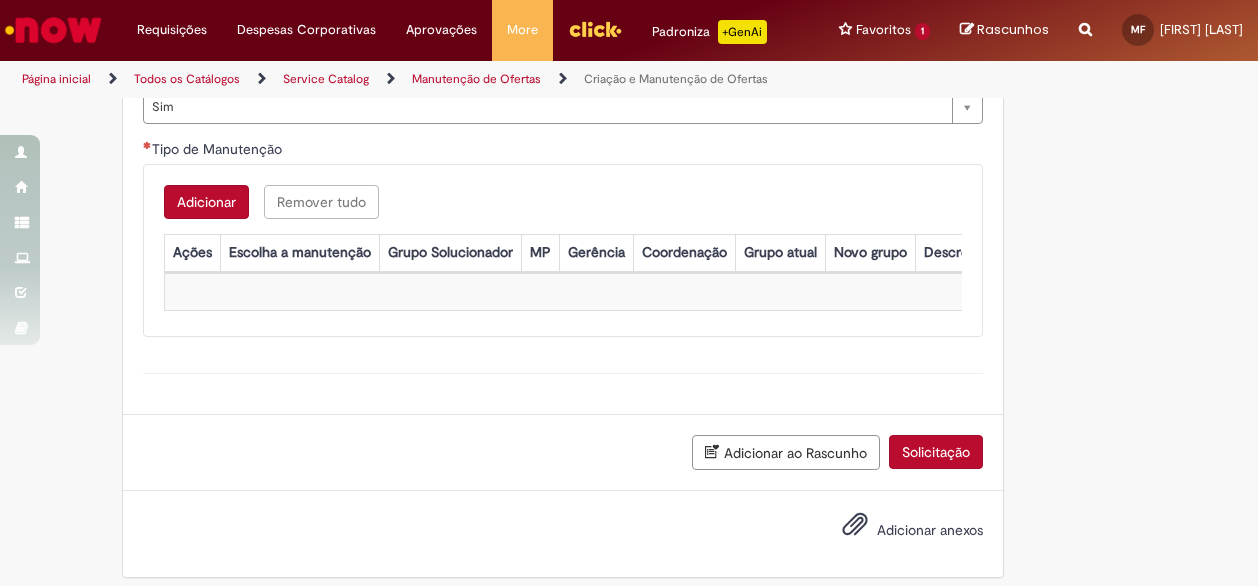click on "Adicionar" at bounding box center [206, 202] 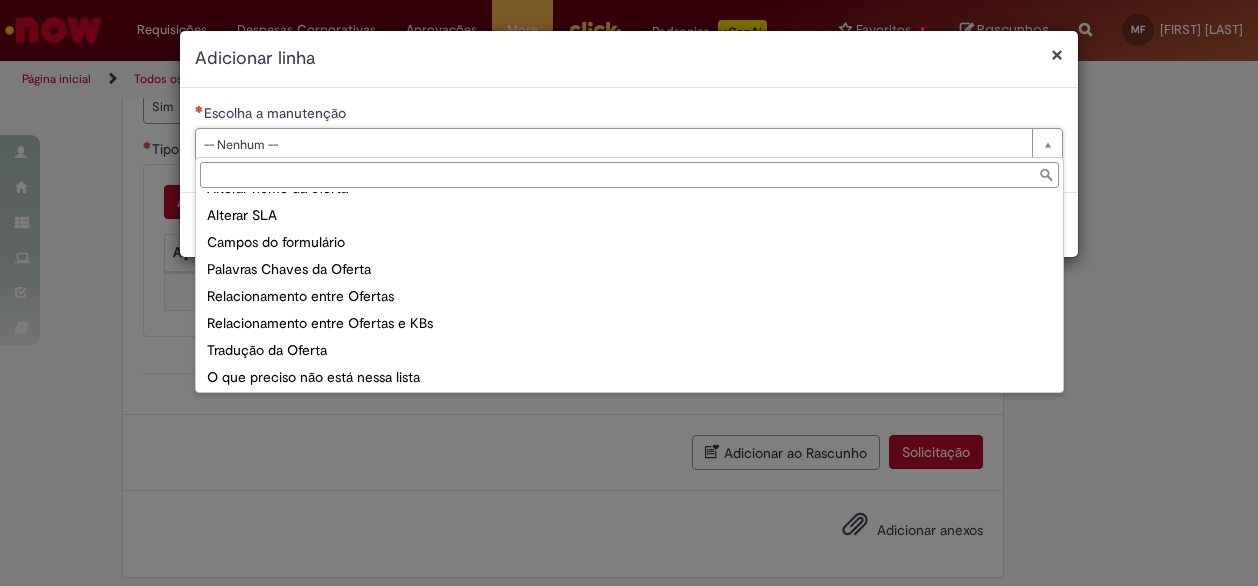 scroll, scrollTop: 158, scrollLeft: 0, axis: vertical 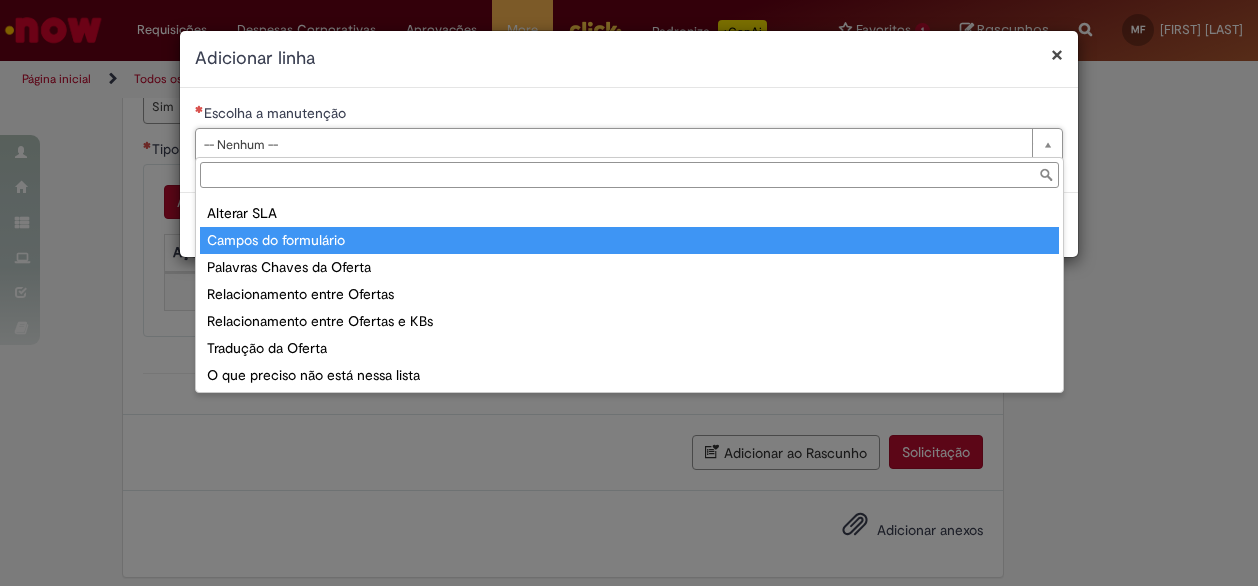 type on "**********" 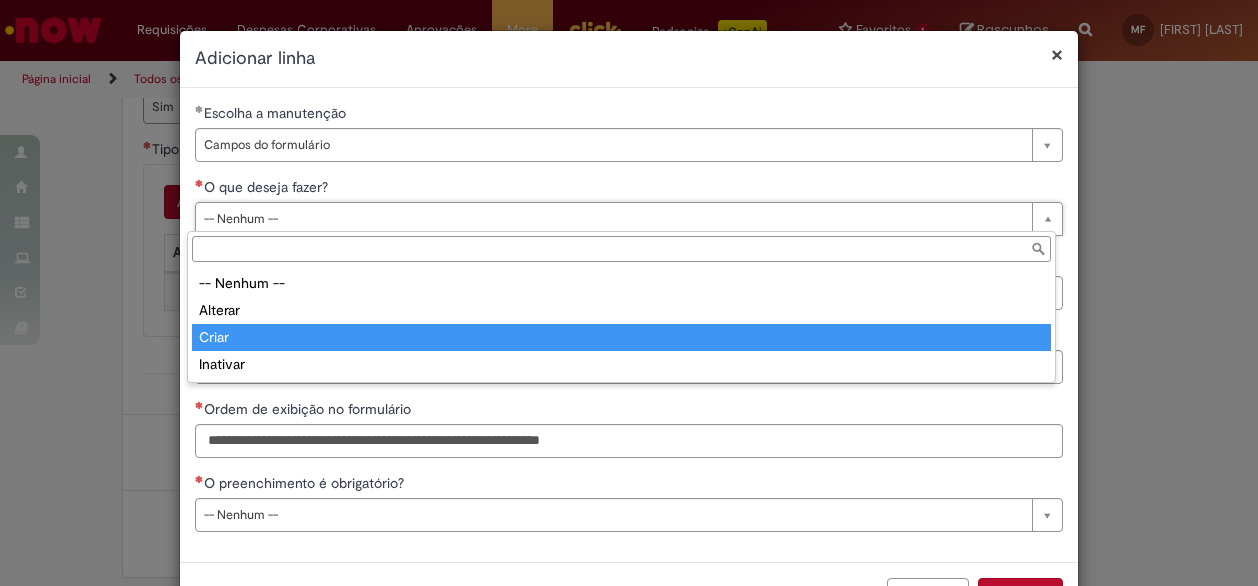 type on "*****" 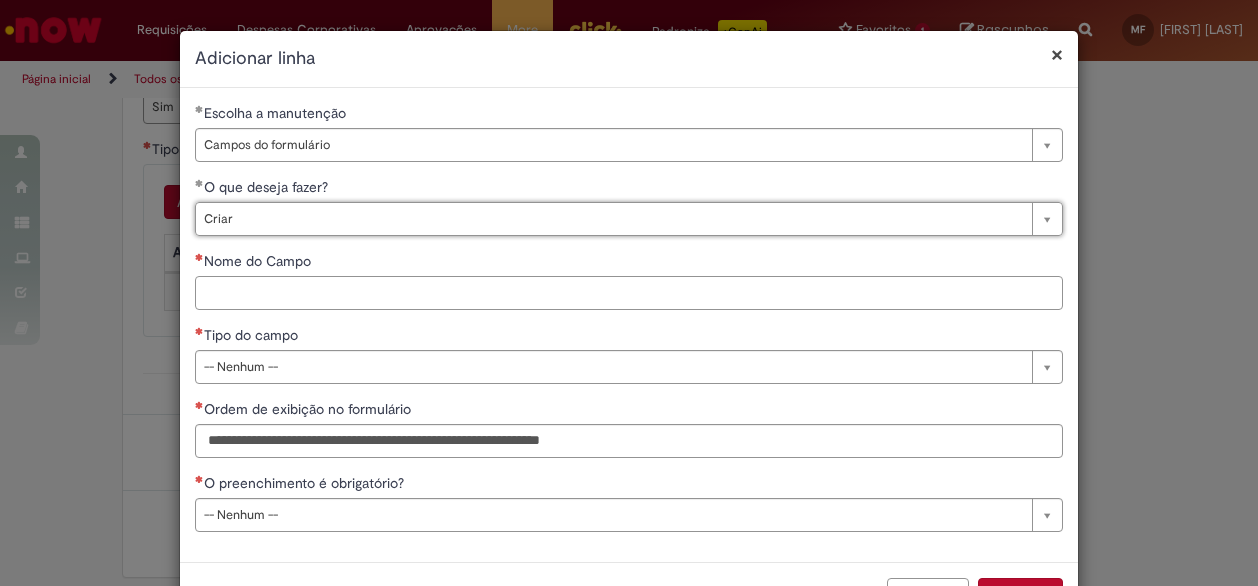 click on "Nome do Campo" at bounding box center (629, 293) 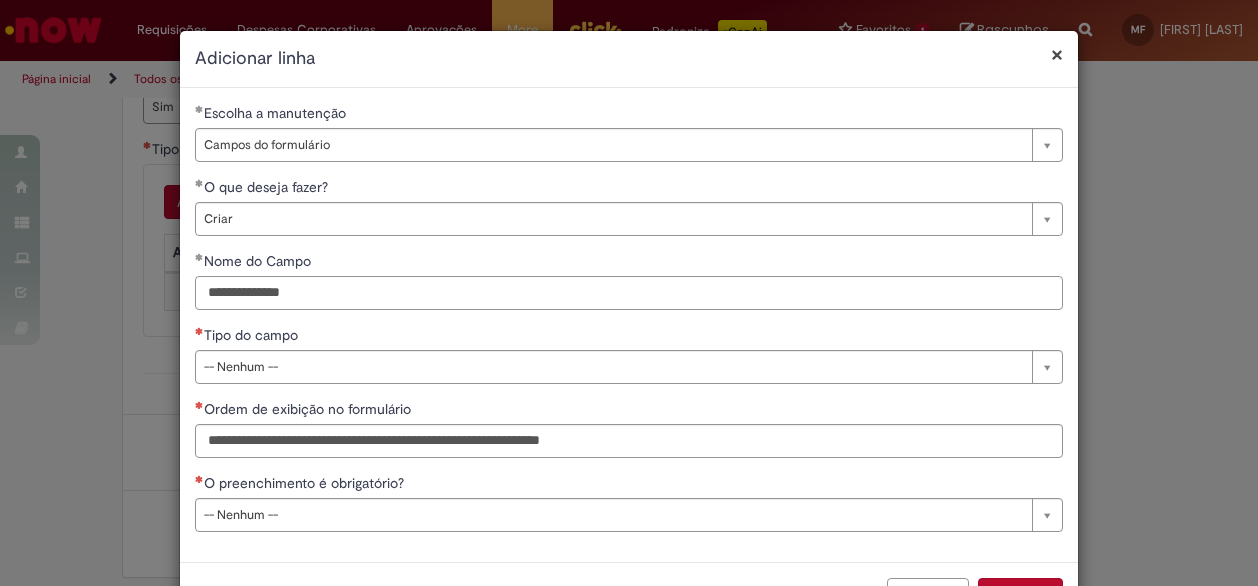 type on "**********" 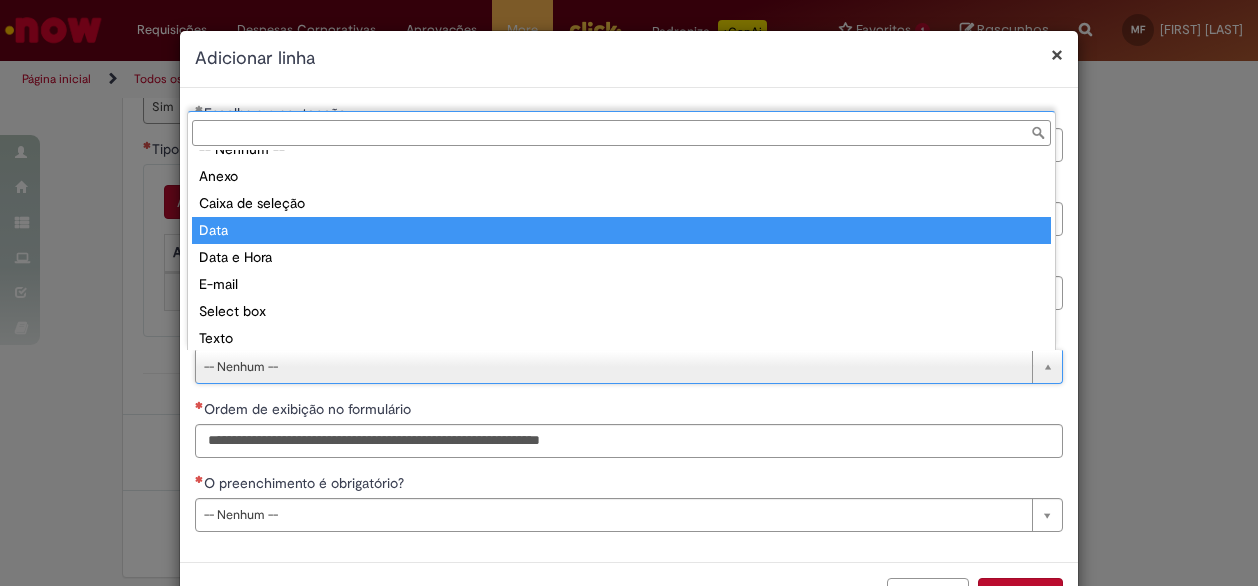 scroll, scrollTop: 24, scrollLeft: 0, axis: vertical 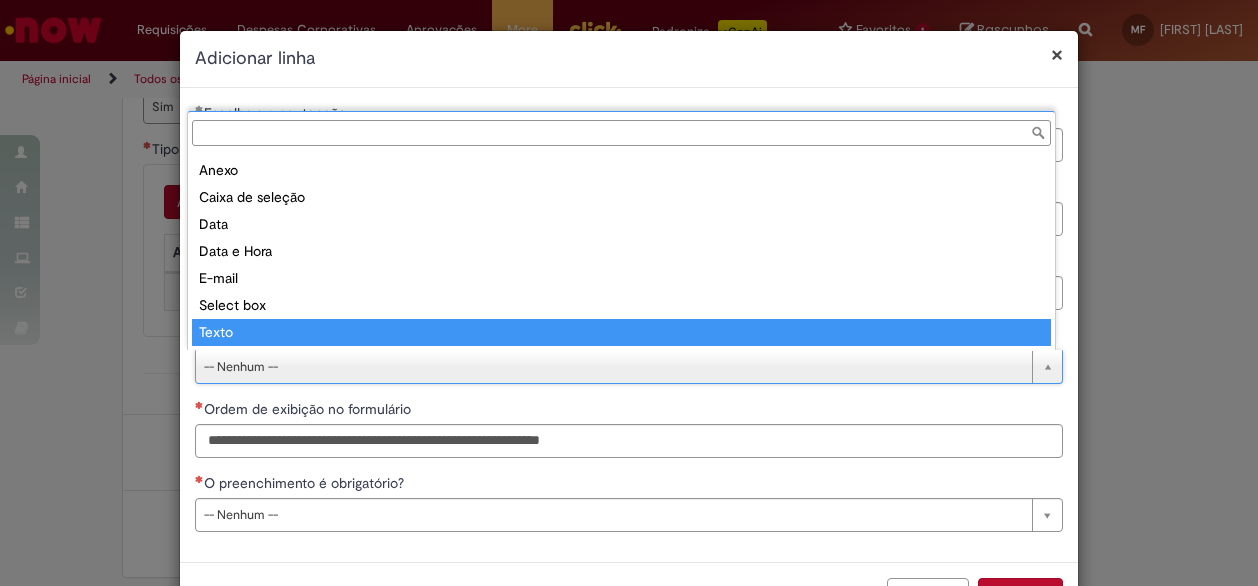 type on "*****" 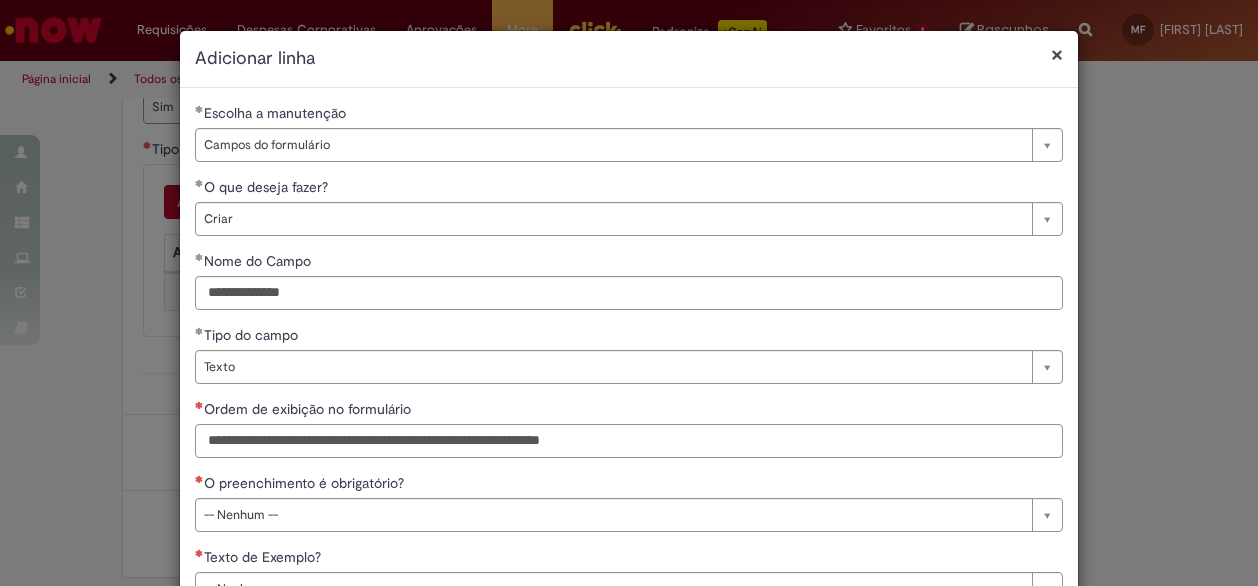 click on "Ordem de exibição no formulário" at bounding box center [629, 441] 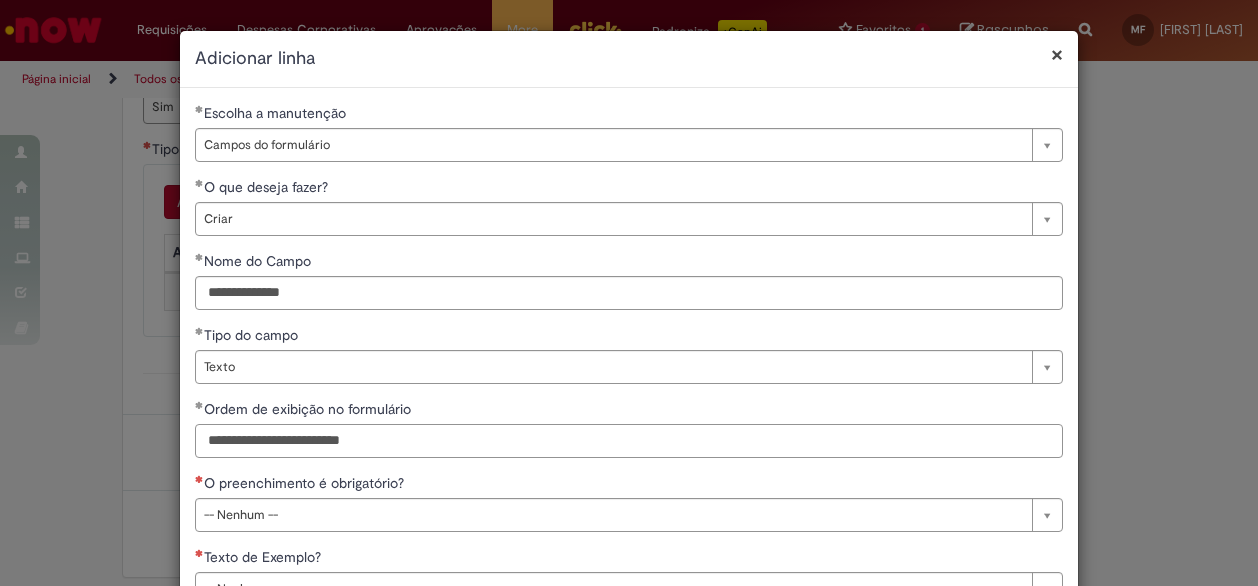 type on "**********" 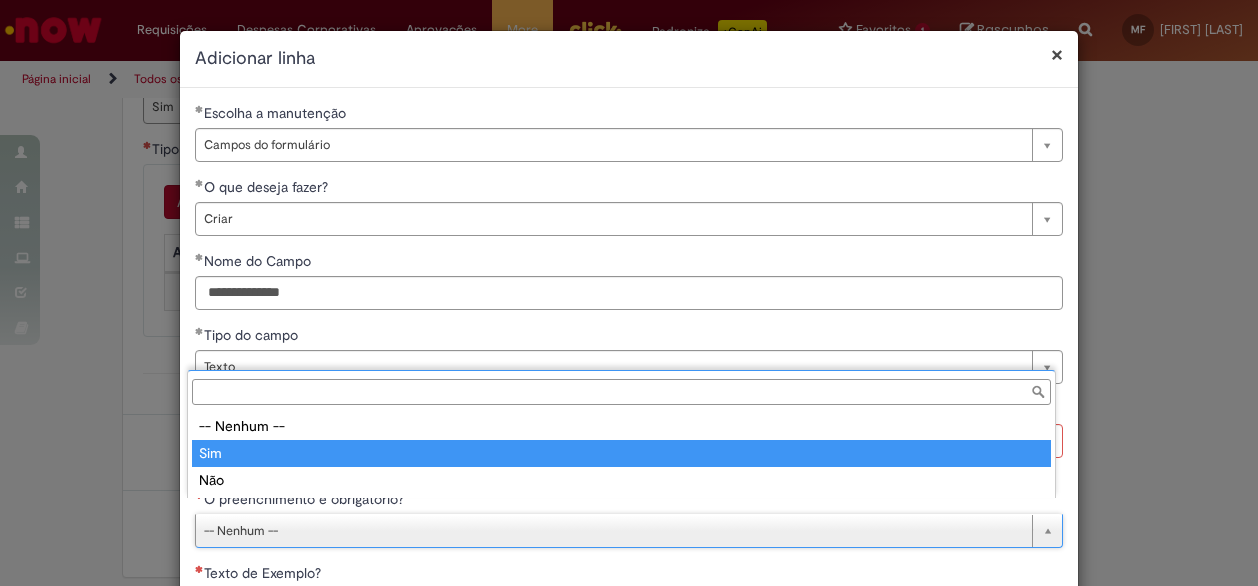 type on "***" 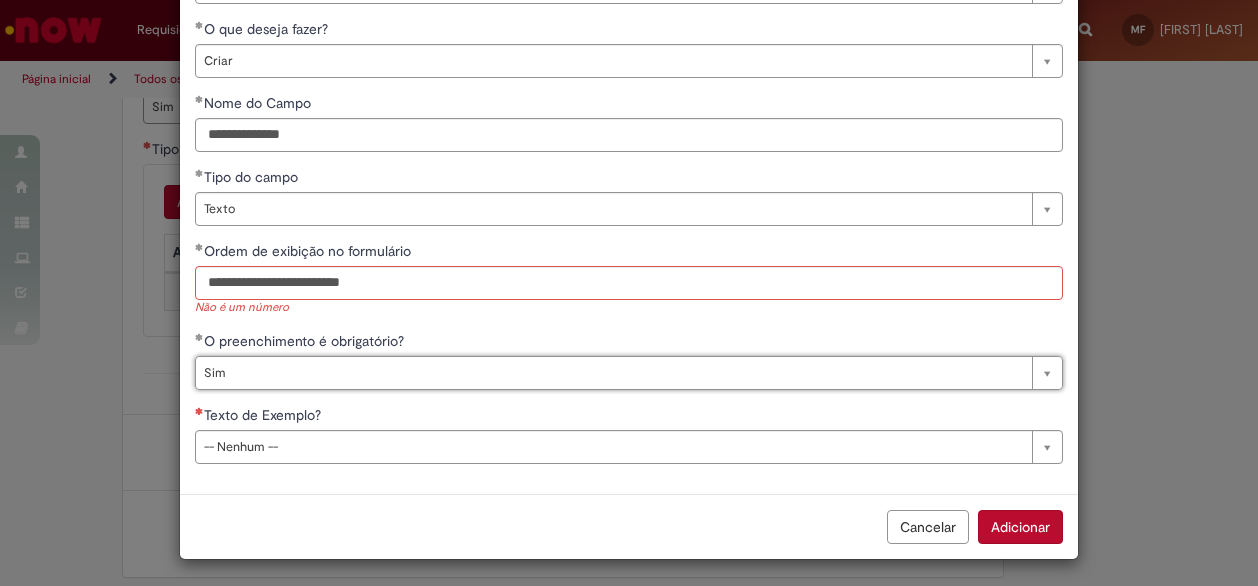 scroll, scrollTop: 160, scrollLeft: 0, axis: vertical 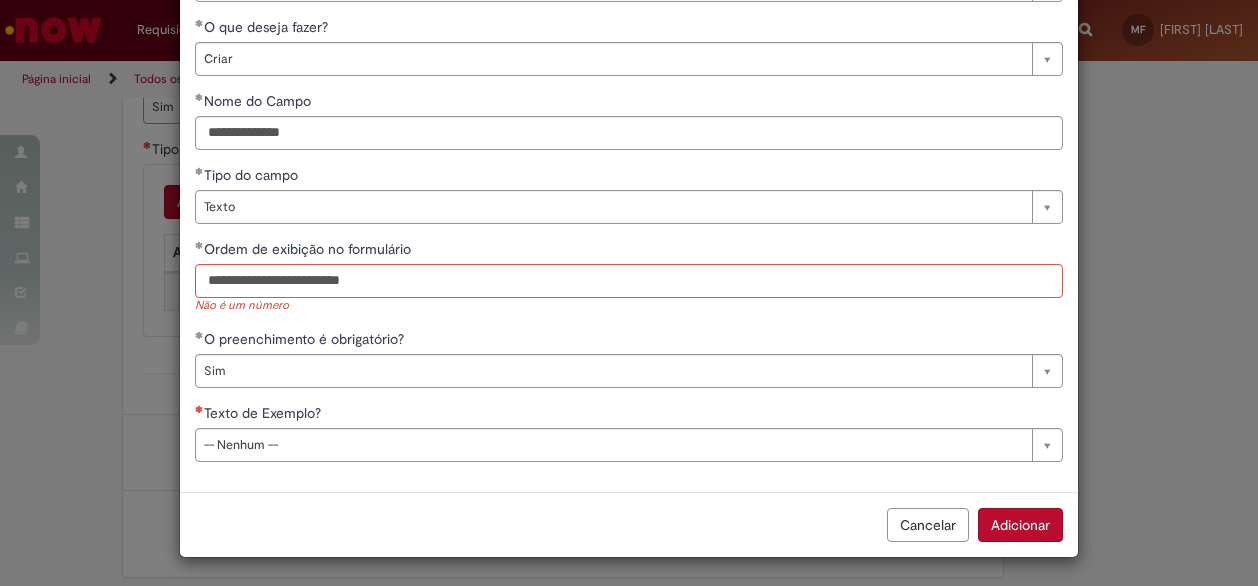 click on "Não é um número" at bounding box center (629, 306) 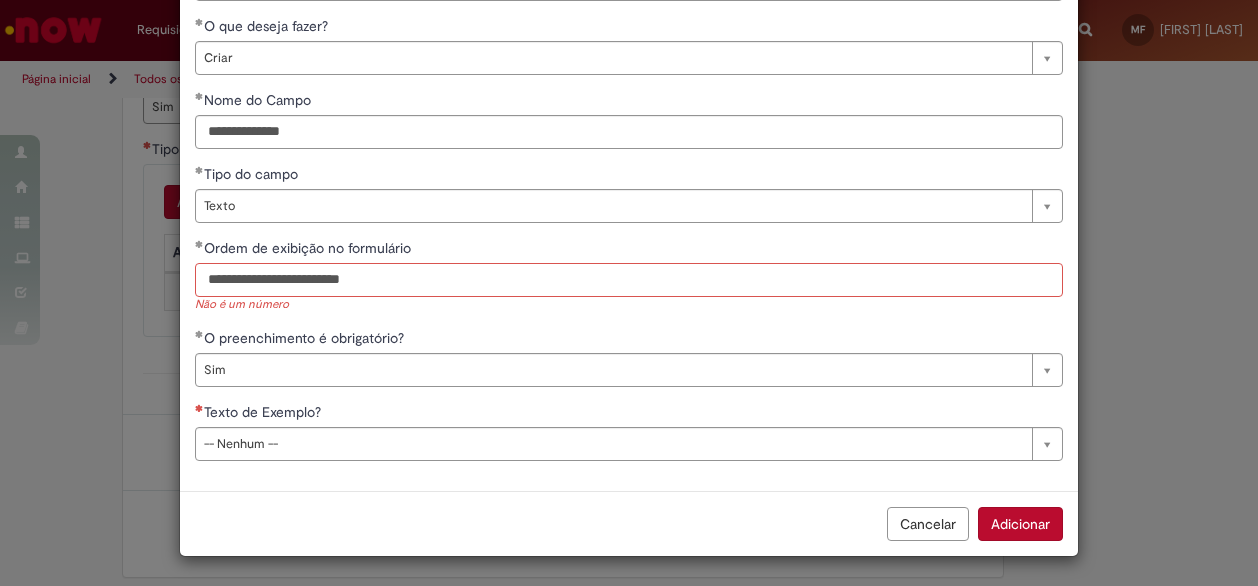 scroll, scrollTop: 160, scrollLeft: 0, axis: vertical 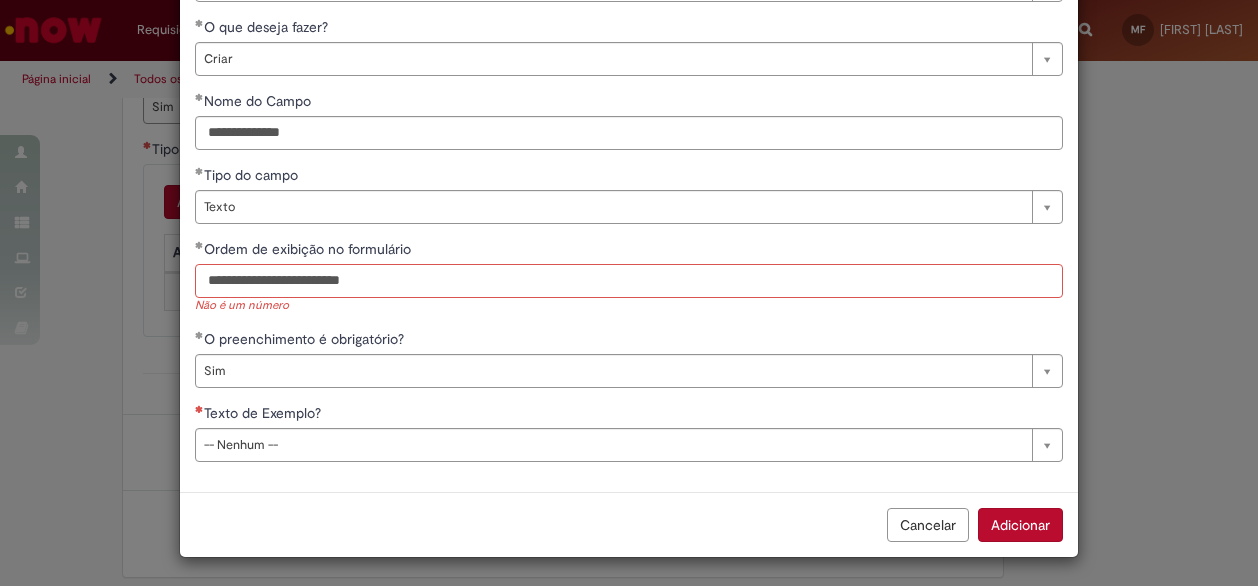 drag, startPoint x: 450, startPoint y: 275, endPoint x: 148, endPoint y: 273, distance: 302.00662 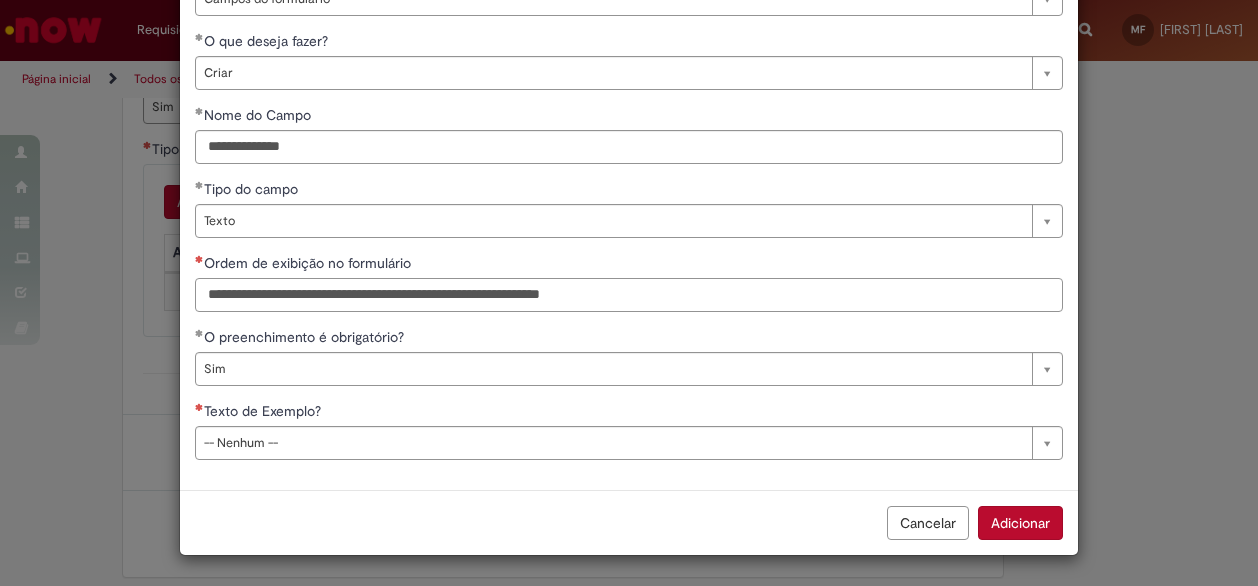 scroll, scrollTop: 144, scrollLeft: 0, axis: vertical 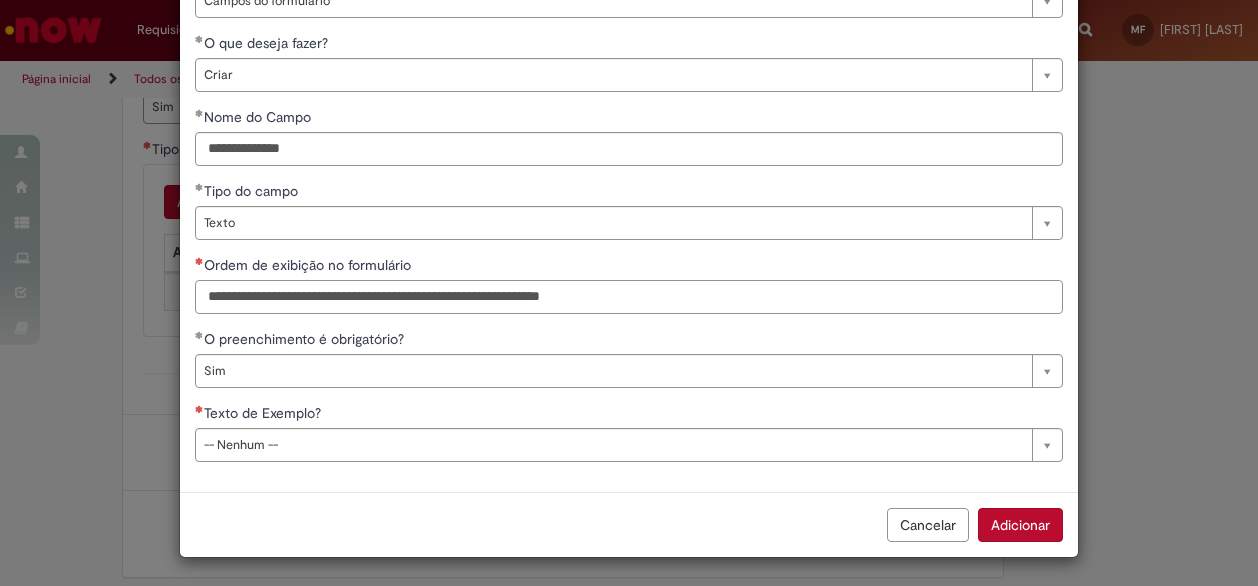 drag, startPoint x: 236, startPoint y: 293, endPoint x: 618, endPoint y: 317, distance: 382.75317 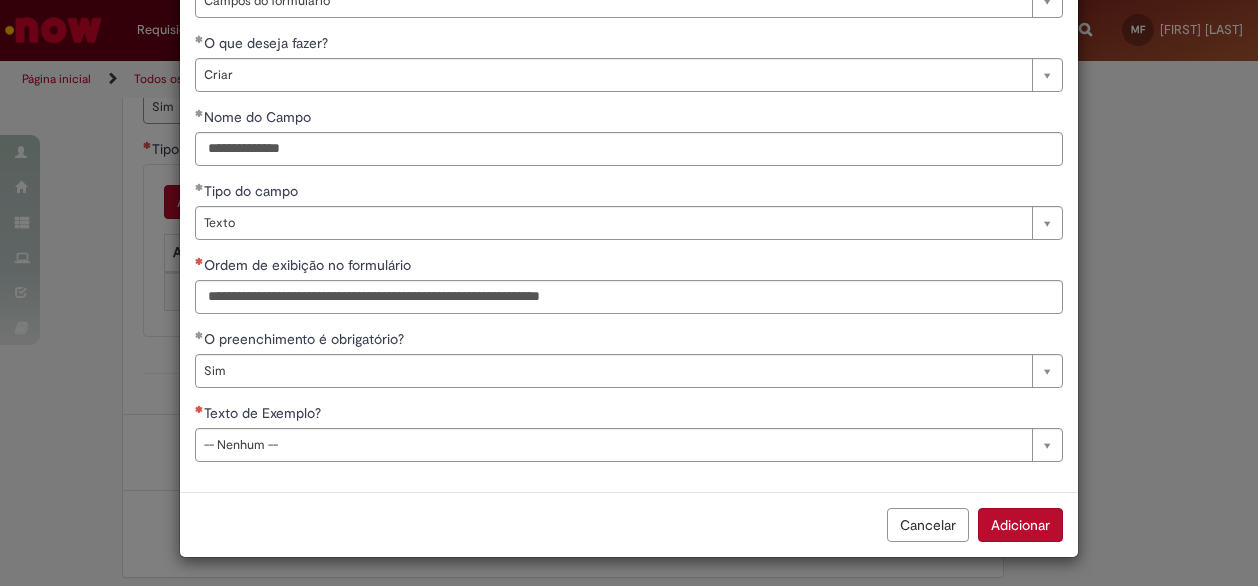 click on "**********" at bounding box center (629, 218) 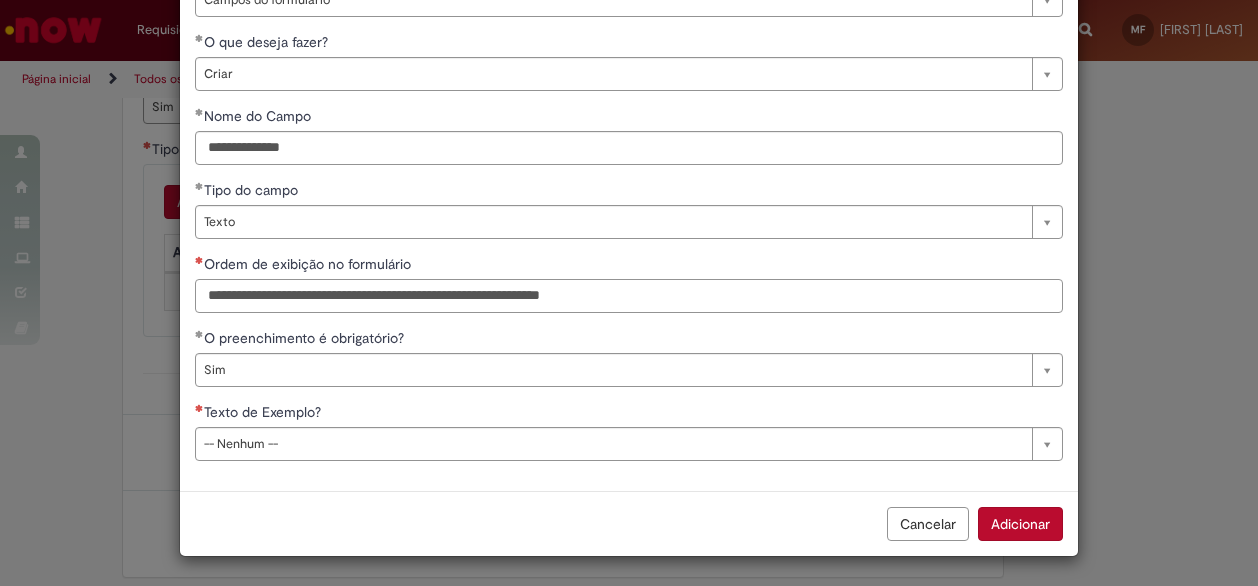 scroll, scrollTop: 144, scrollLeft: 0, axis: vertical 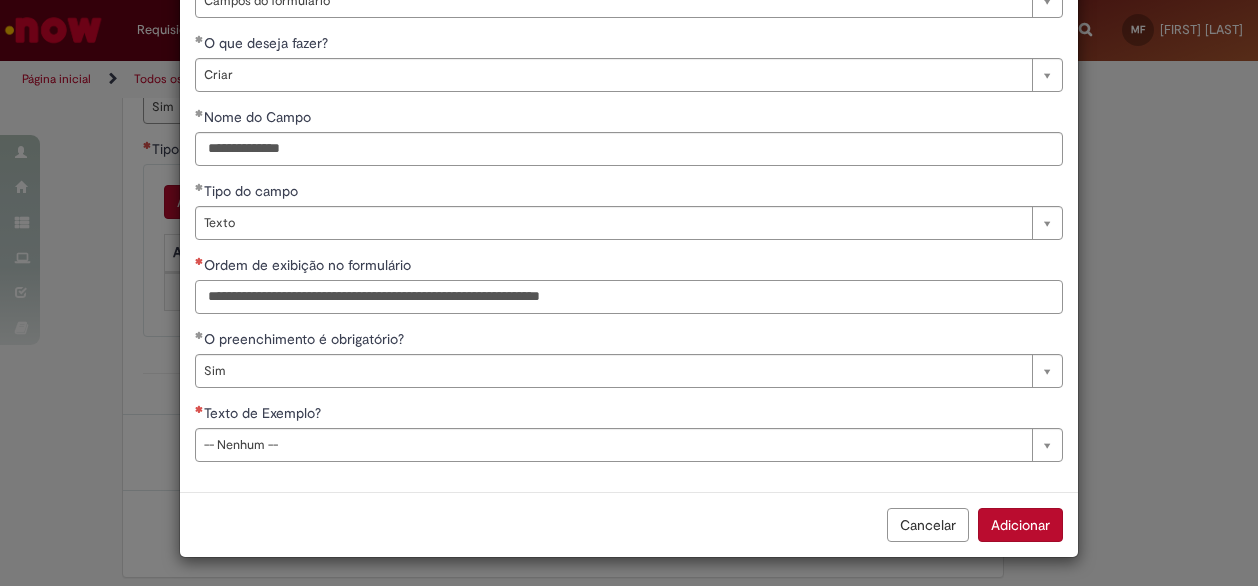 click on "Ordem de exibição no formulário" at bounding box center [629, 297] 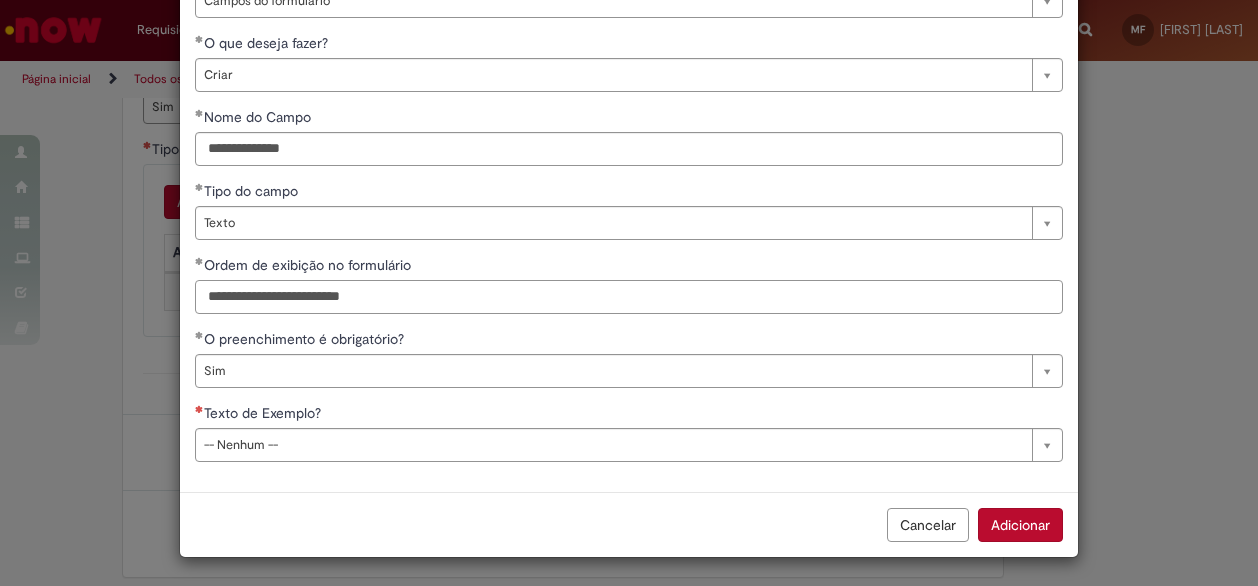 click on "**********" at bounding box center (629, 297) 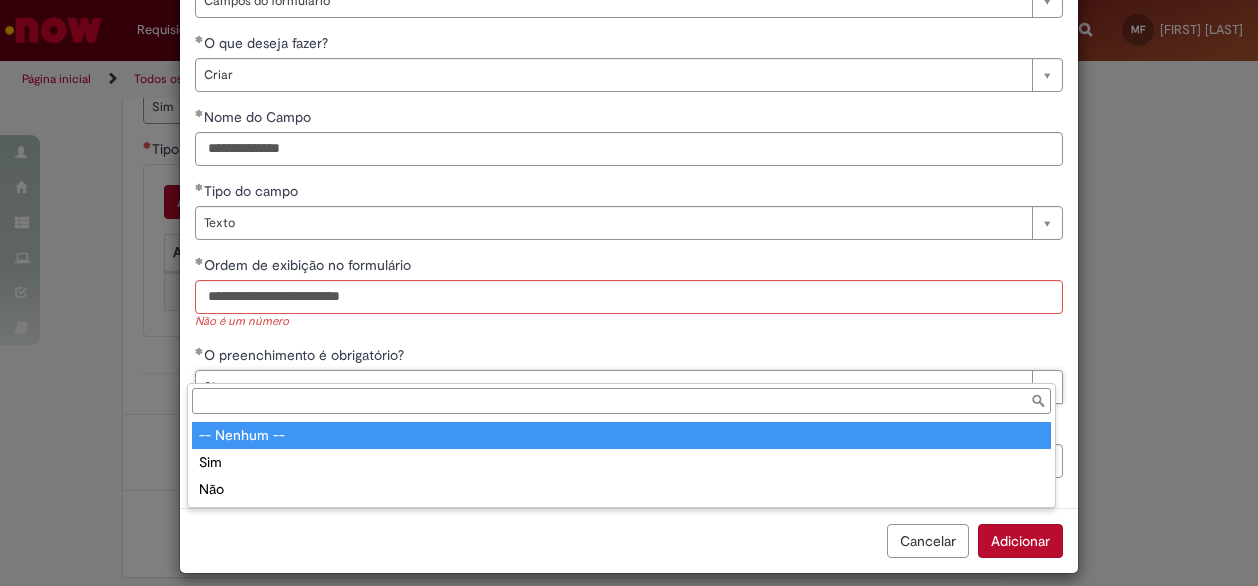 type on "***" 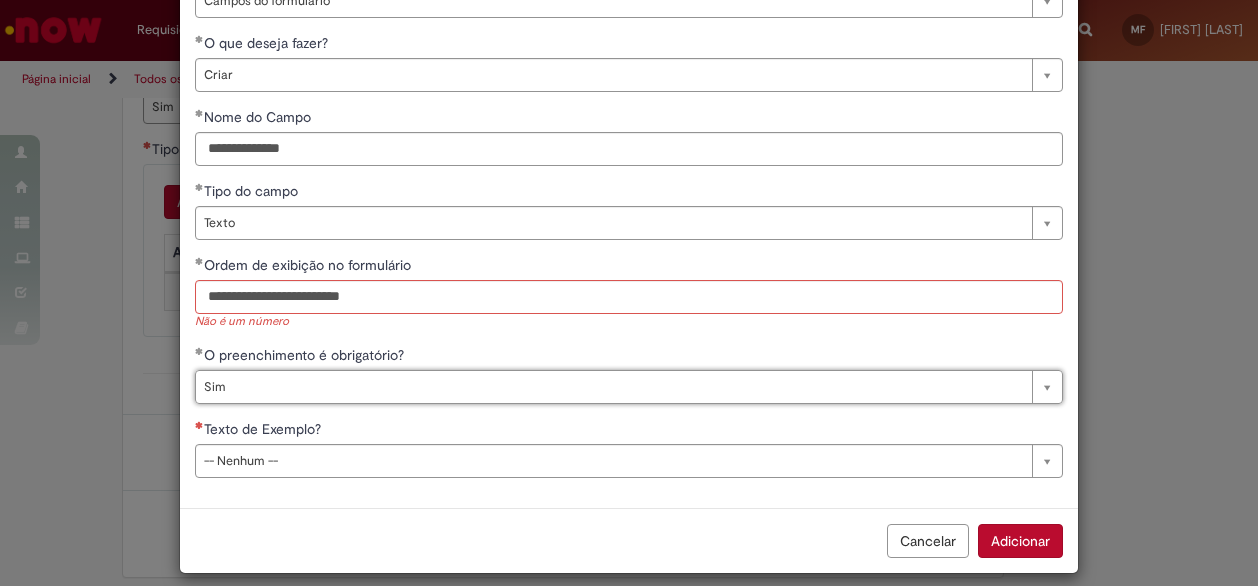 scroll, scrollTop: 0, scrollLeft: 22, axis: horizontal 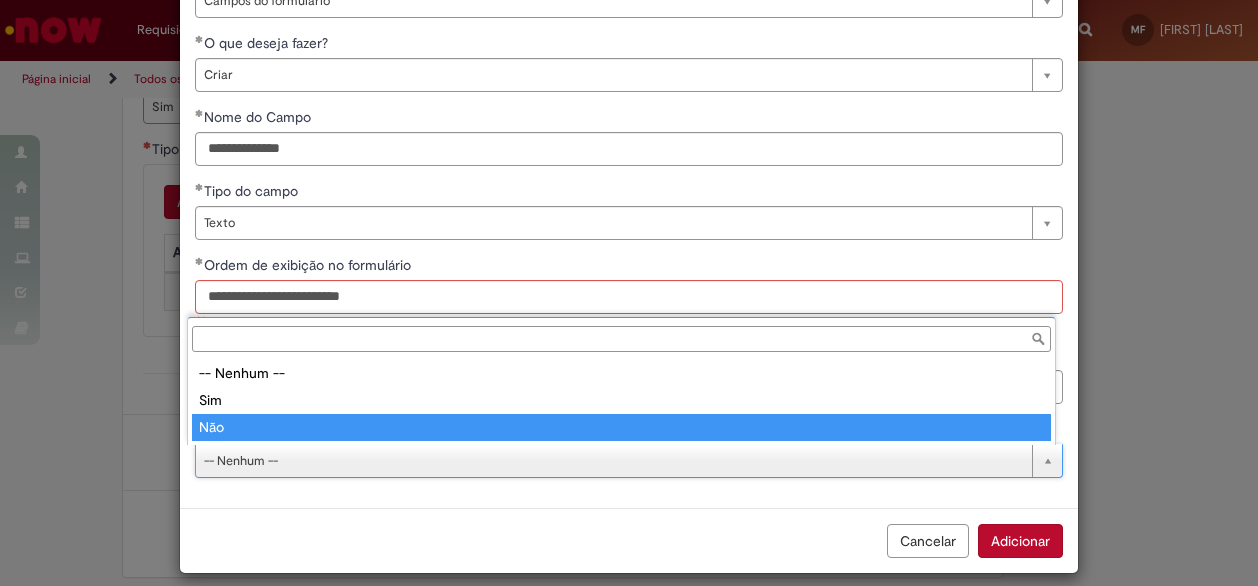type on "***" 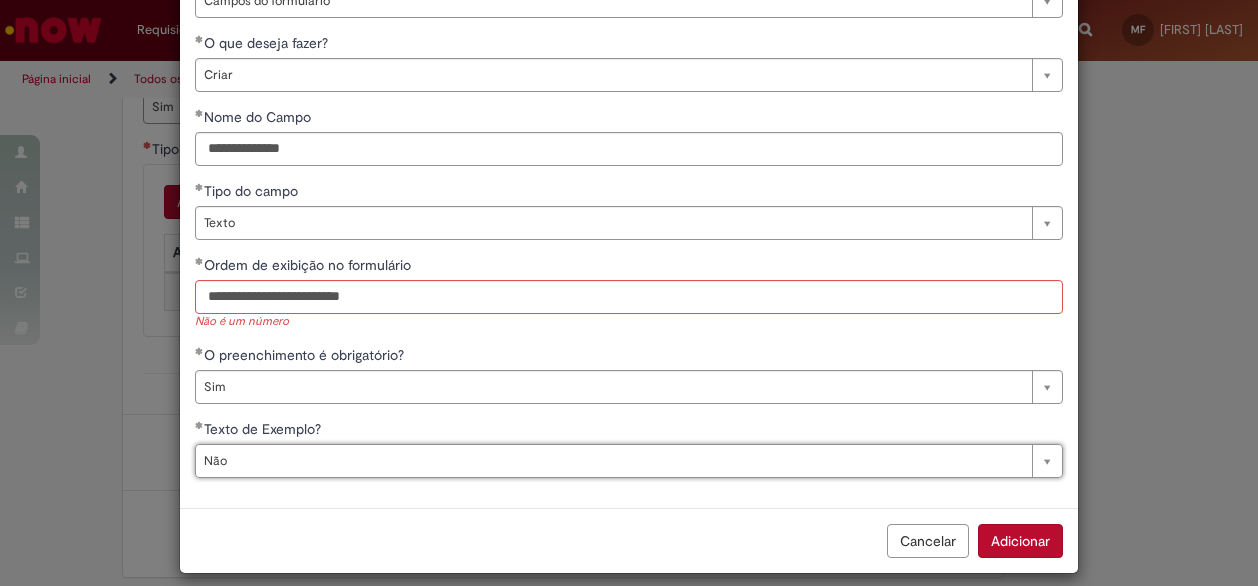 click on "Cancelar   Adicionar" at bounding box center (629, 540) 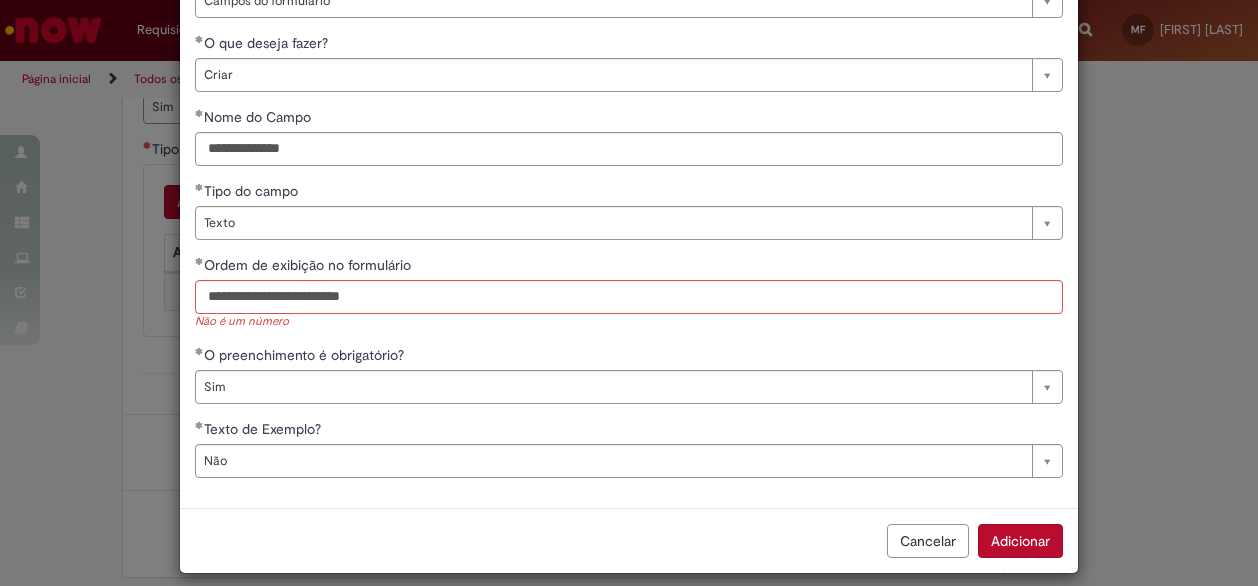 click on "Adicionar" at bounding box center (1020, 541) 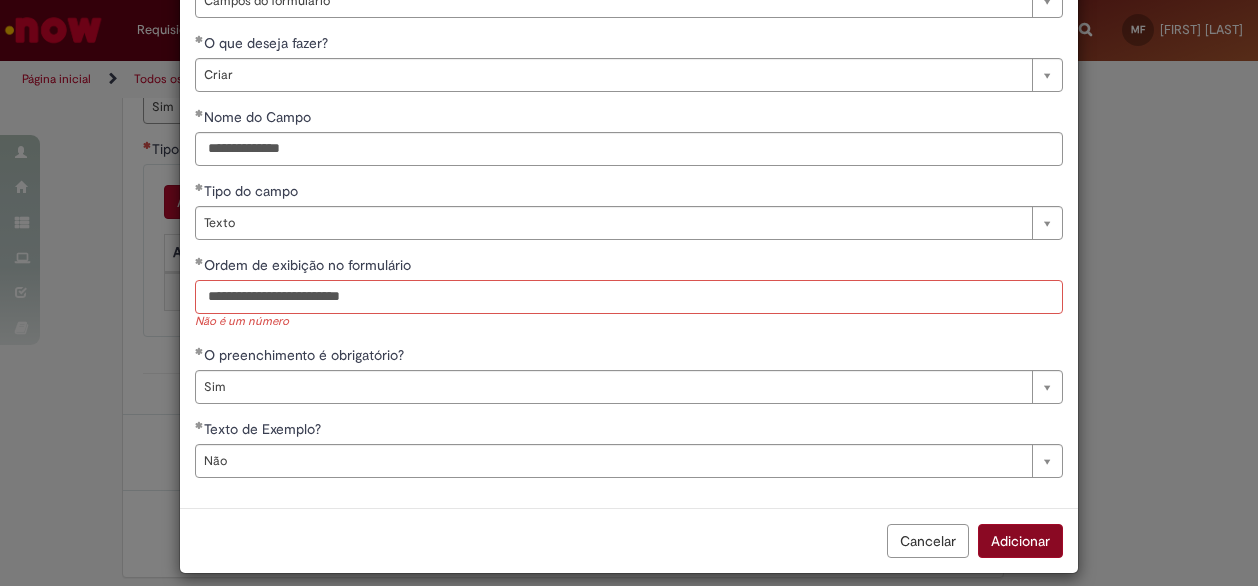 scroll, scrollTop: 215, scrollLeft: 0, axis: vertical 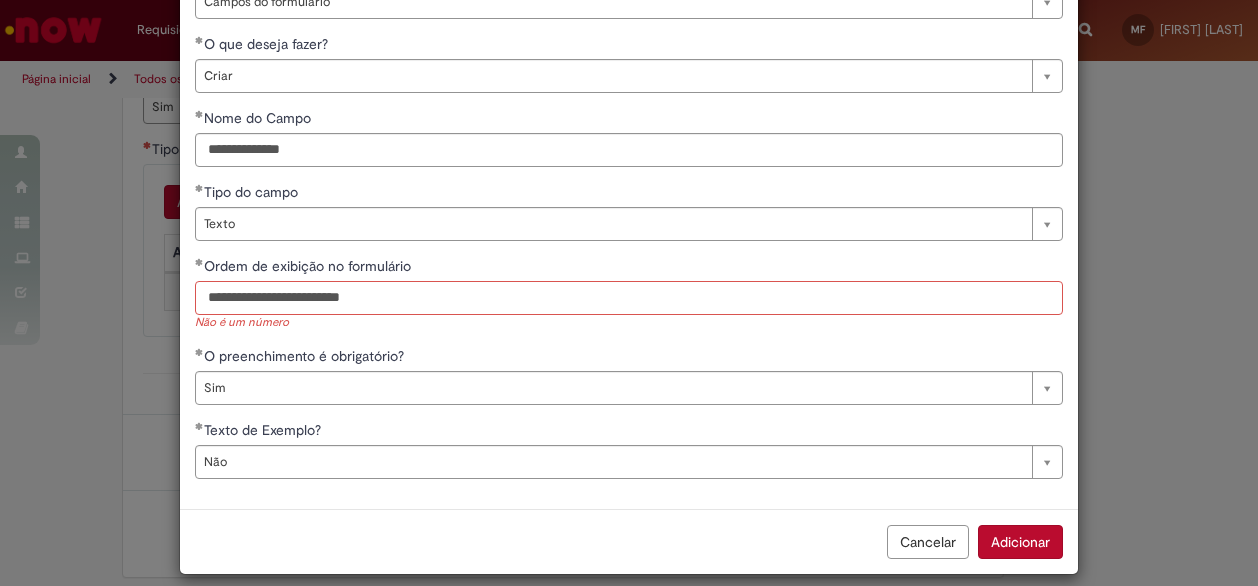drag, startPoint x: 424, startPoint y: 295, endPoint x: 96, endPoint y: 289, distance: 328.05487 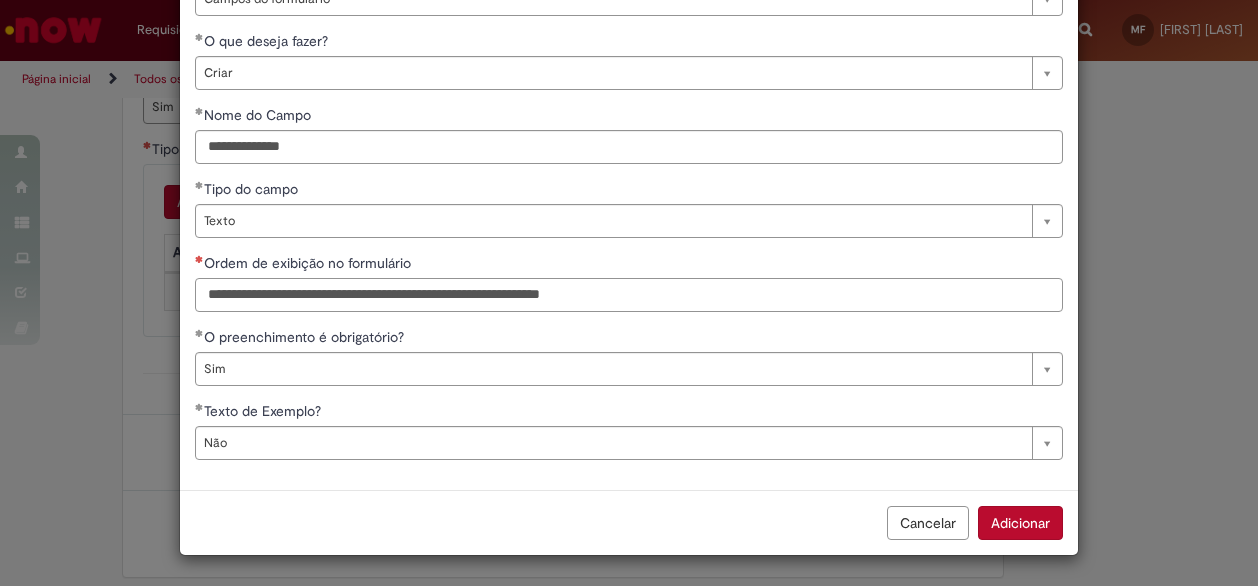 scroll, scrollTop: 144, scrollLeft: 0, axis: vertical 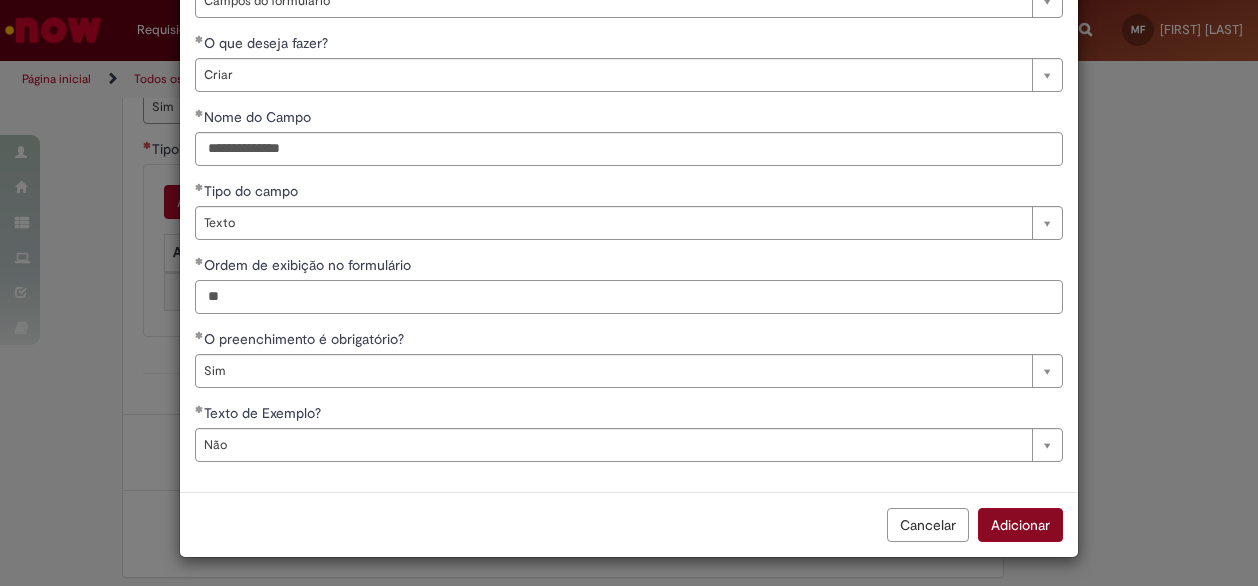 type on "**" 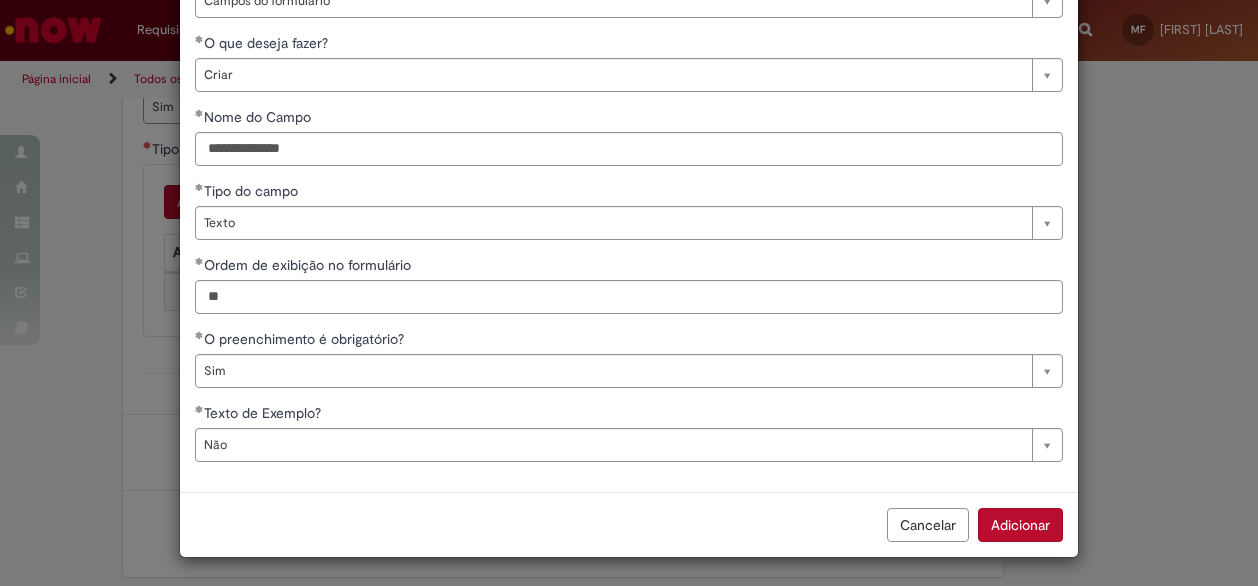 click on "Adicionar" at bounding box center (1020, 525) 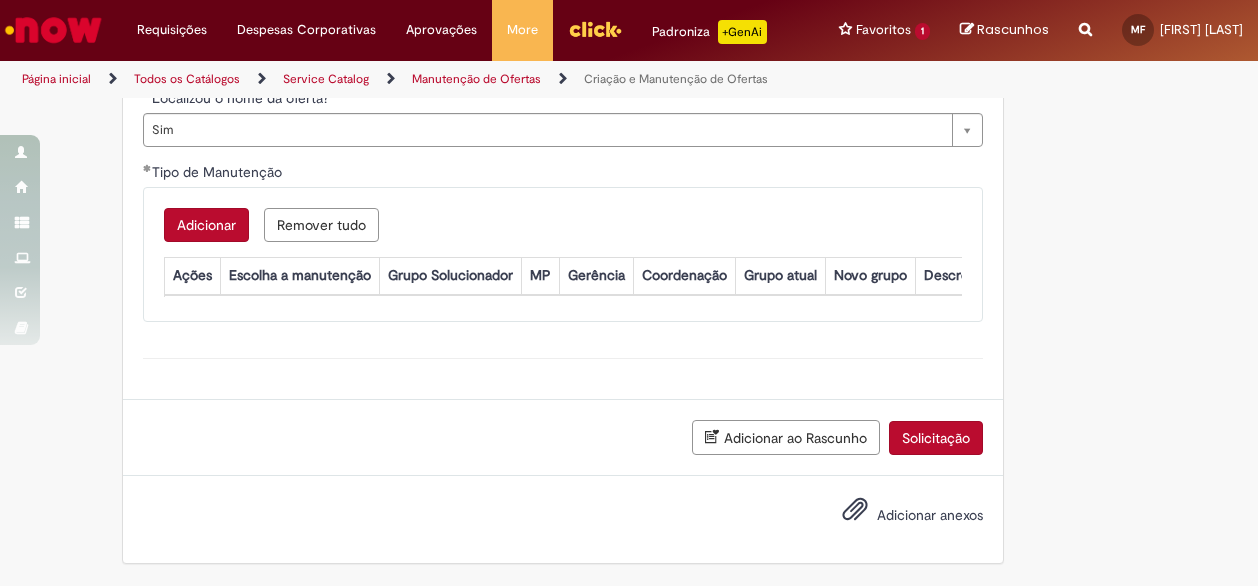 scroll, scrollTop: 1940, scrollLeft: 0, axis: vertical 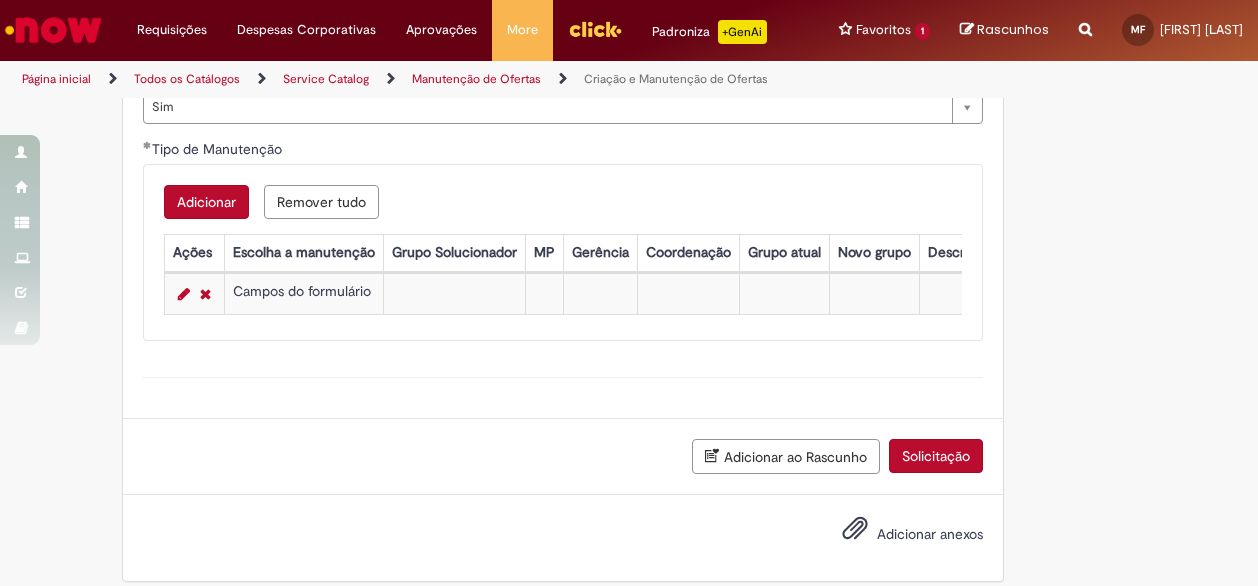 click on "Adicionar" at bounding box center (206, 202) 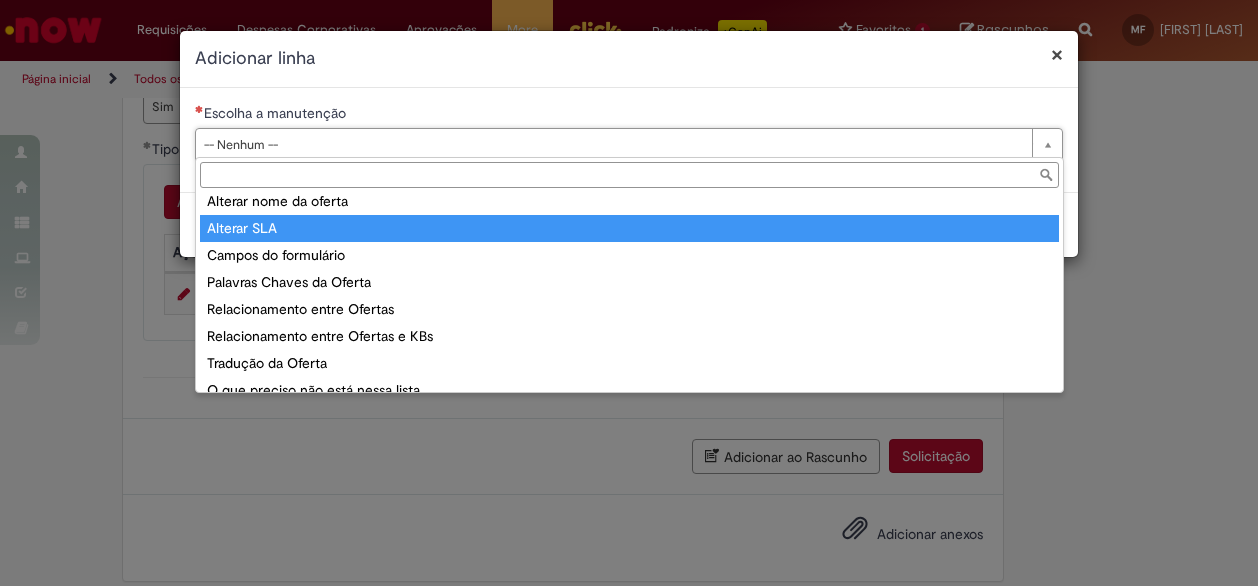 scroll, scrollTop: 158, scrollLeft: 0, axis: vertical 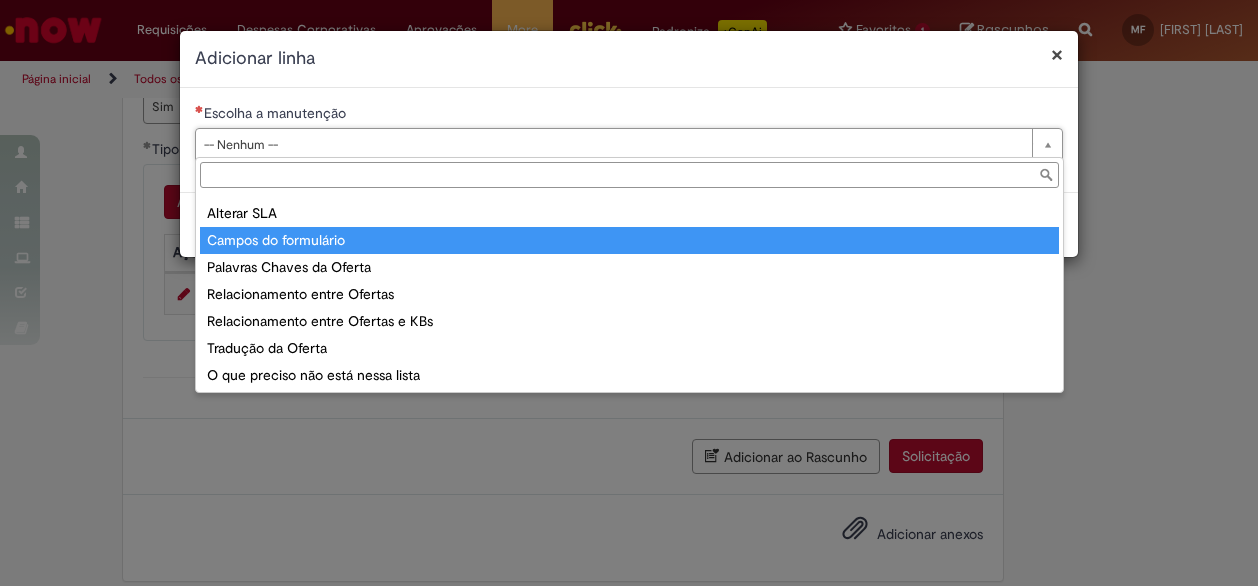 type on "**********" 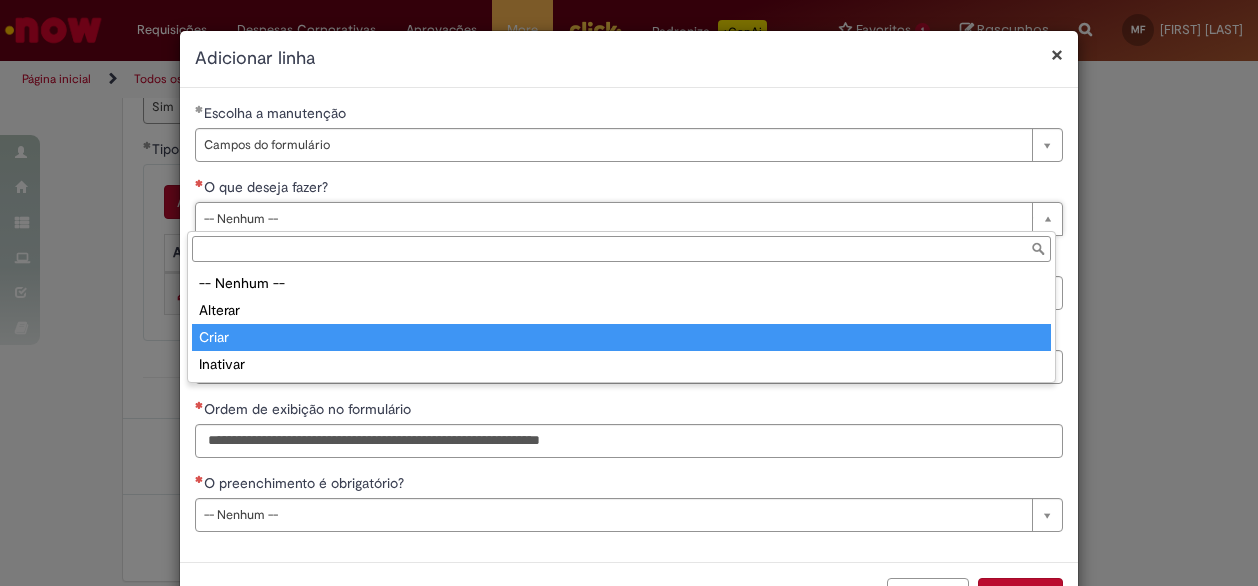type on "*****" 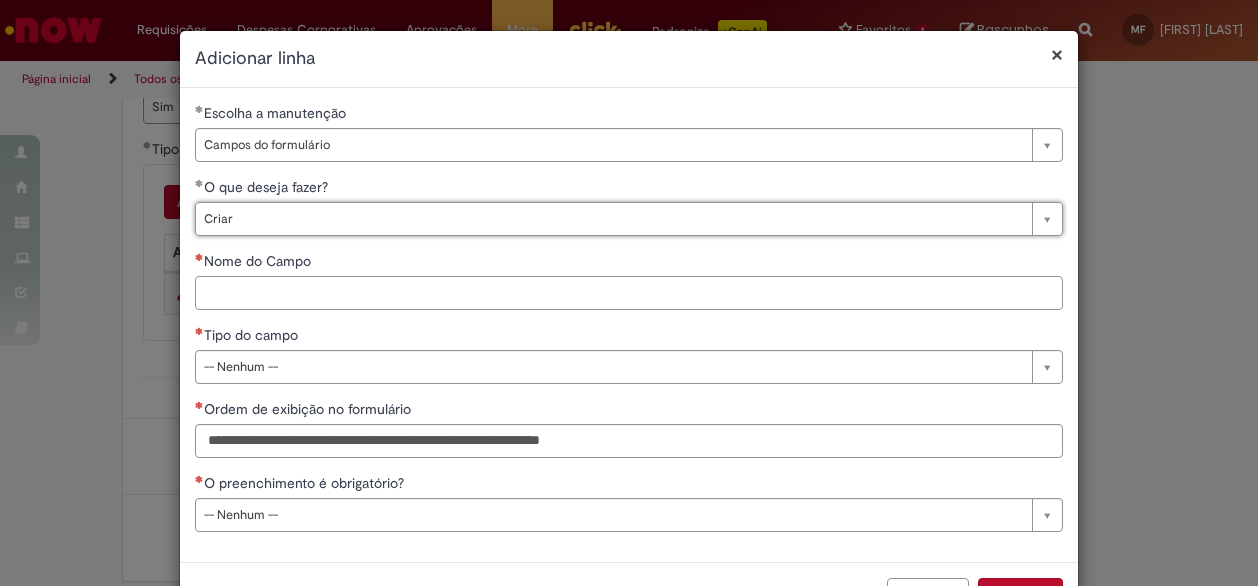 click on "Nome do Campo" at bounding box center [629, 293] 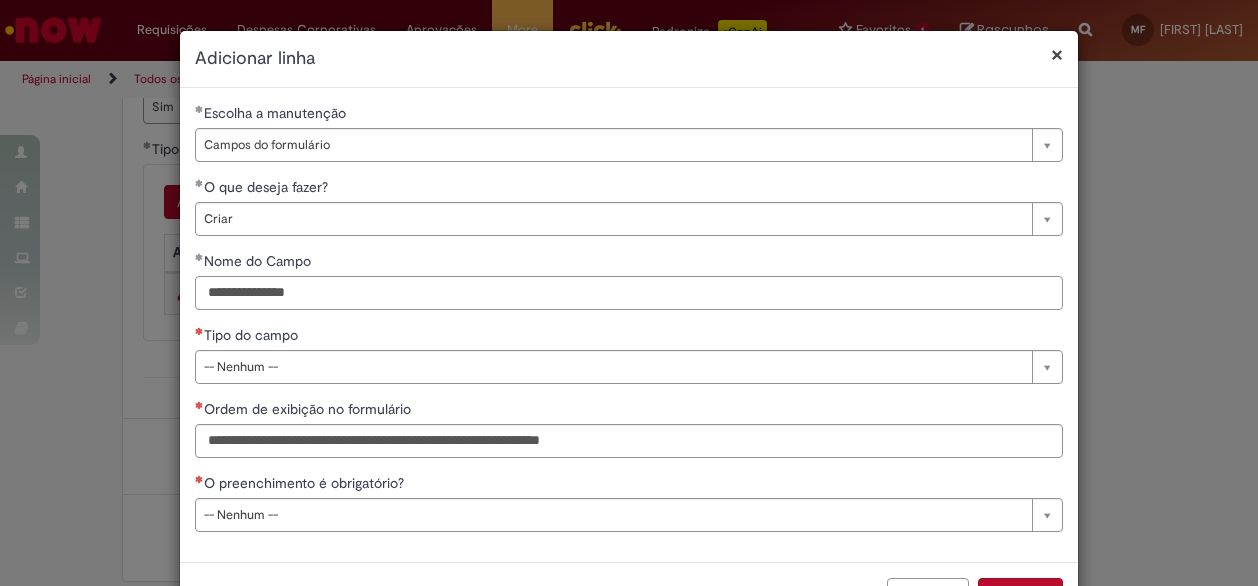 type on "**********" 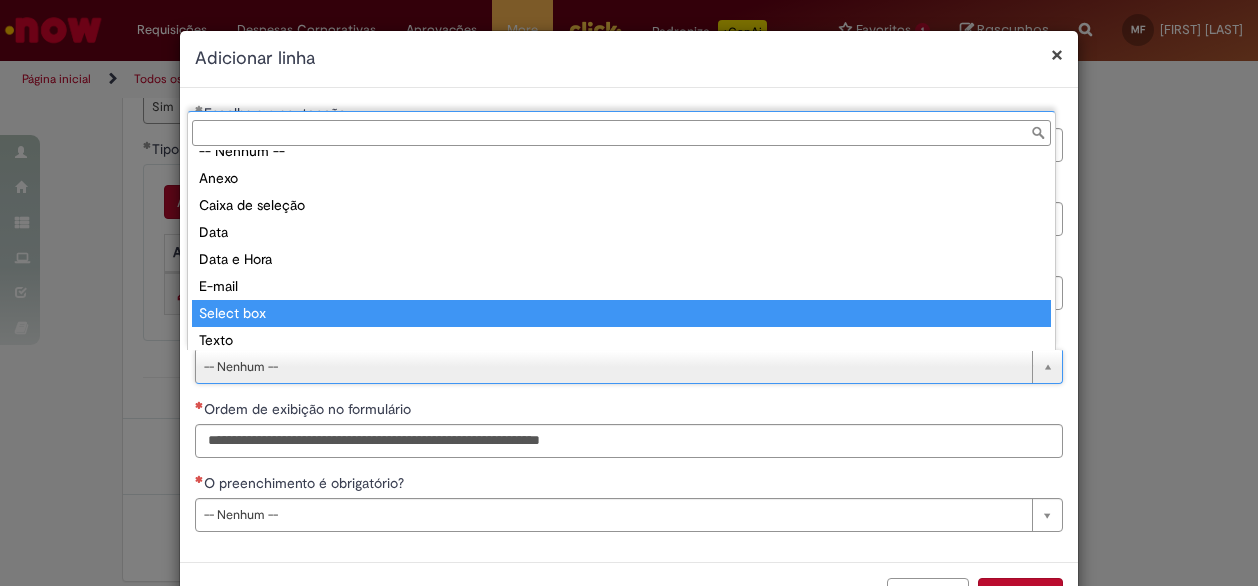scroll, scrollTop: 24, scrollLeft: 0, axis: vertical 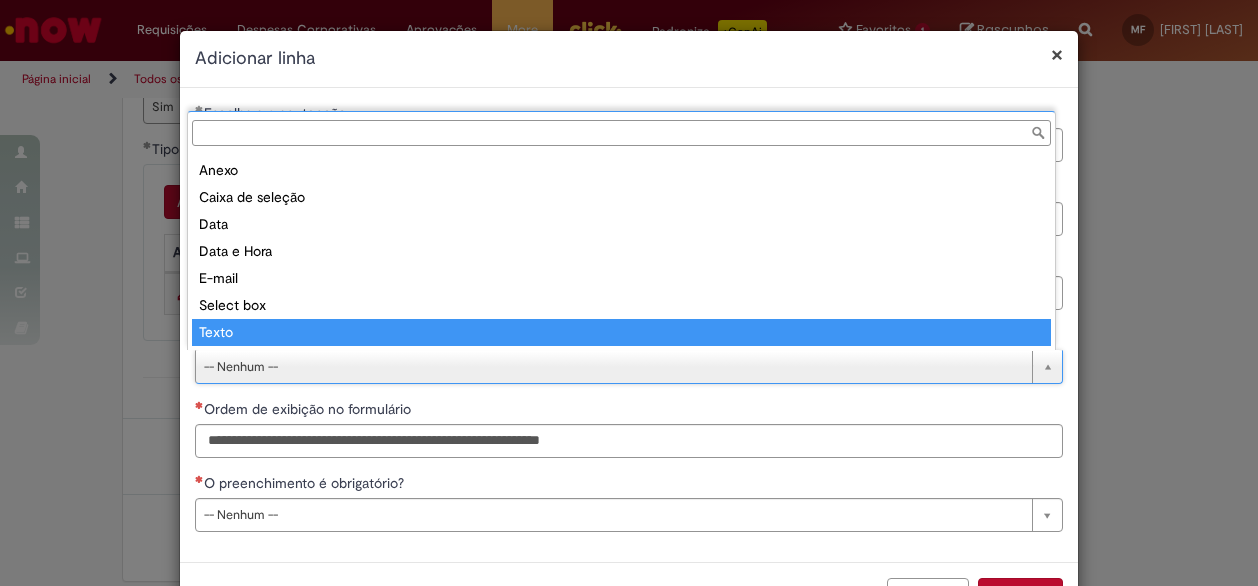 type on "*****" 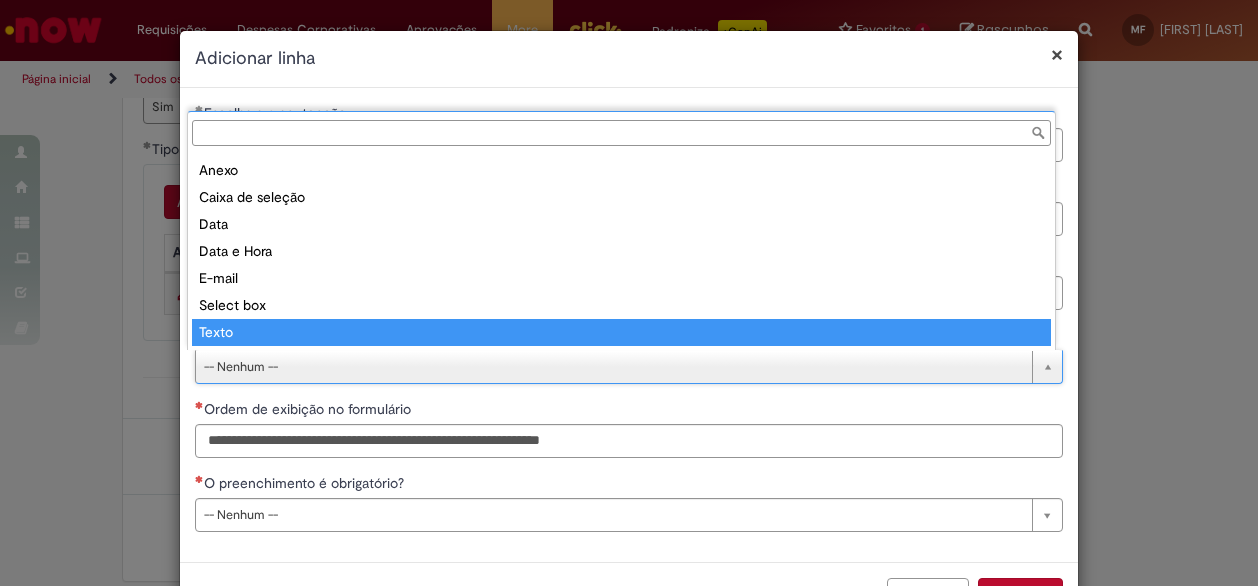select on "*****" 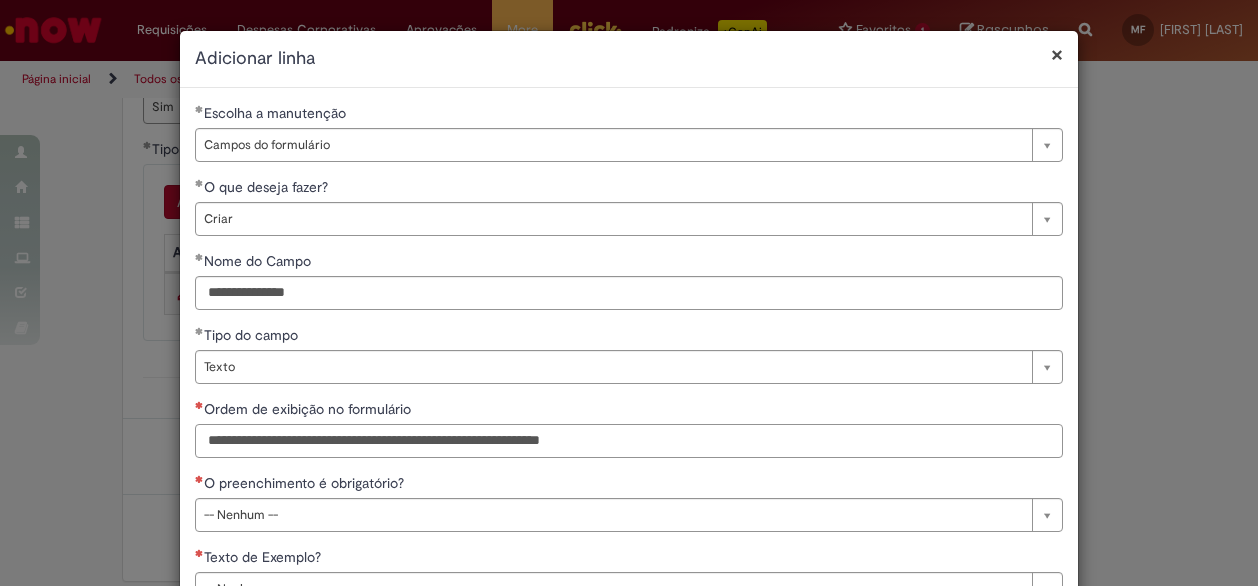 click on "Ordem de exibição no formulário" at bounding box center [629, 441] 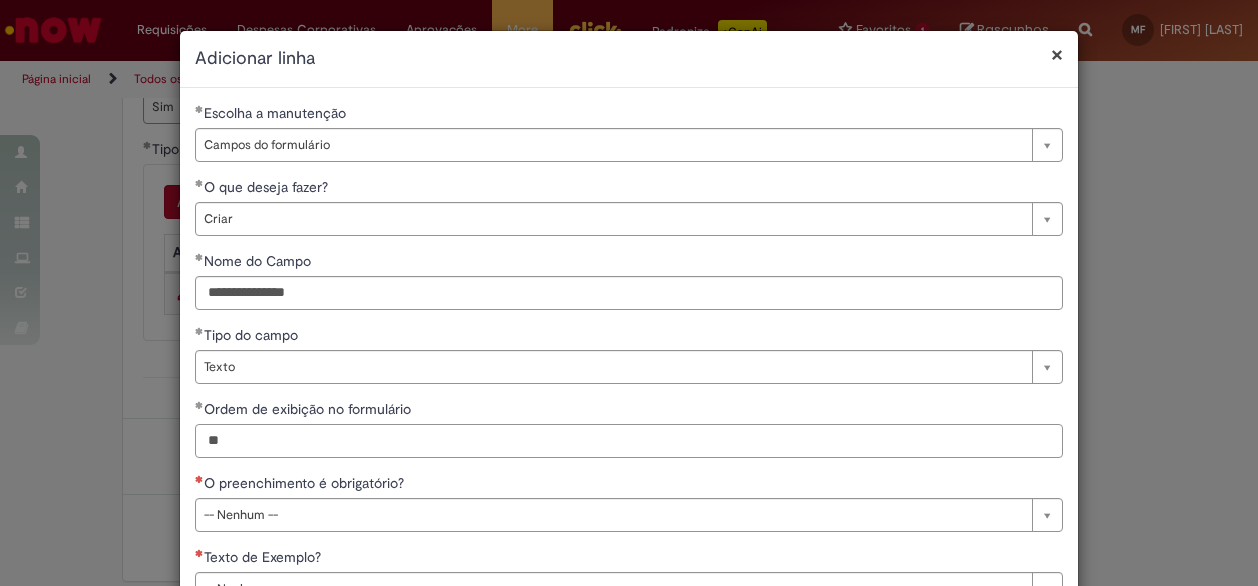 type on "**" 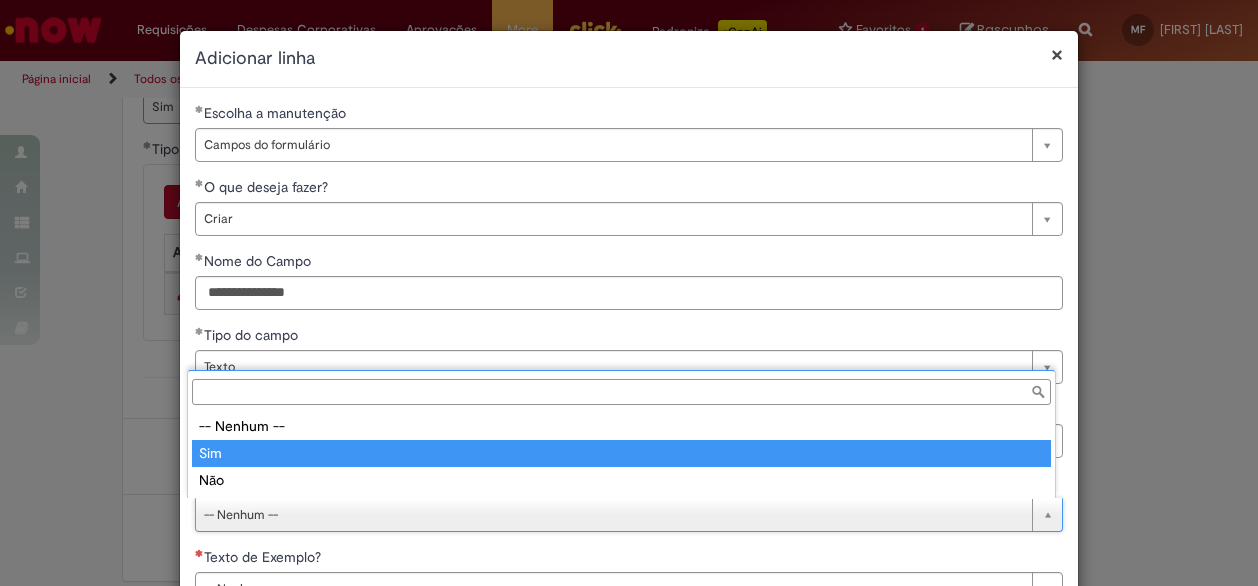 type on "***" 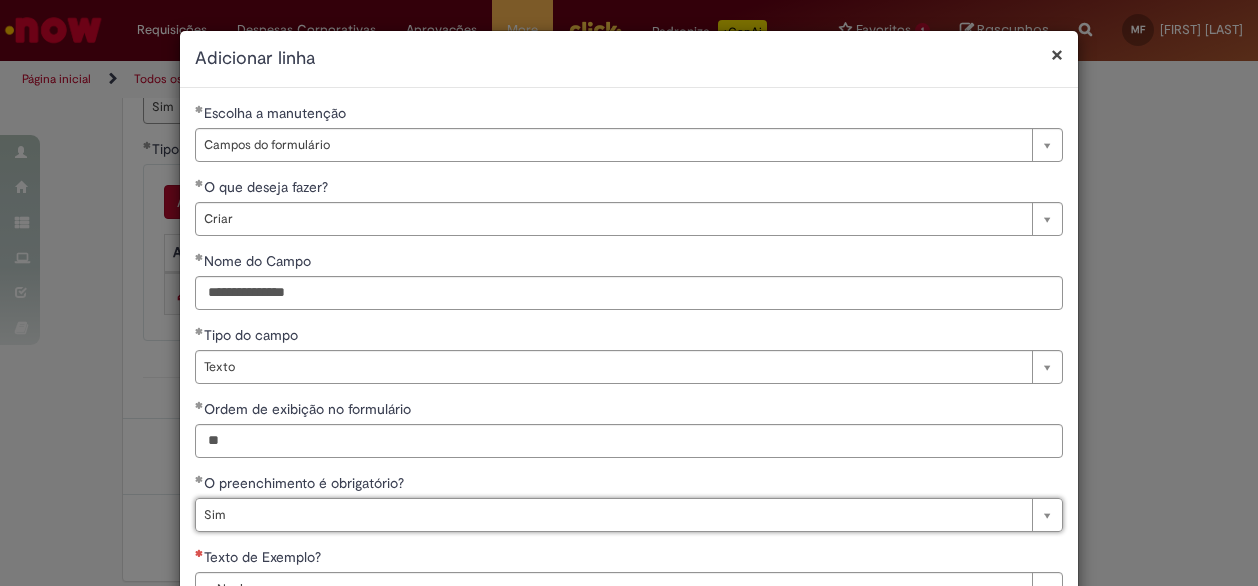 scroll, scrollTop: 144, scrollLeft: 0, axis: vertical 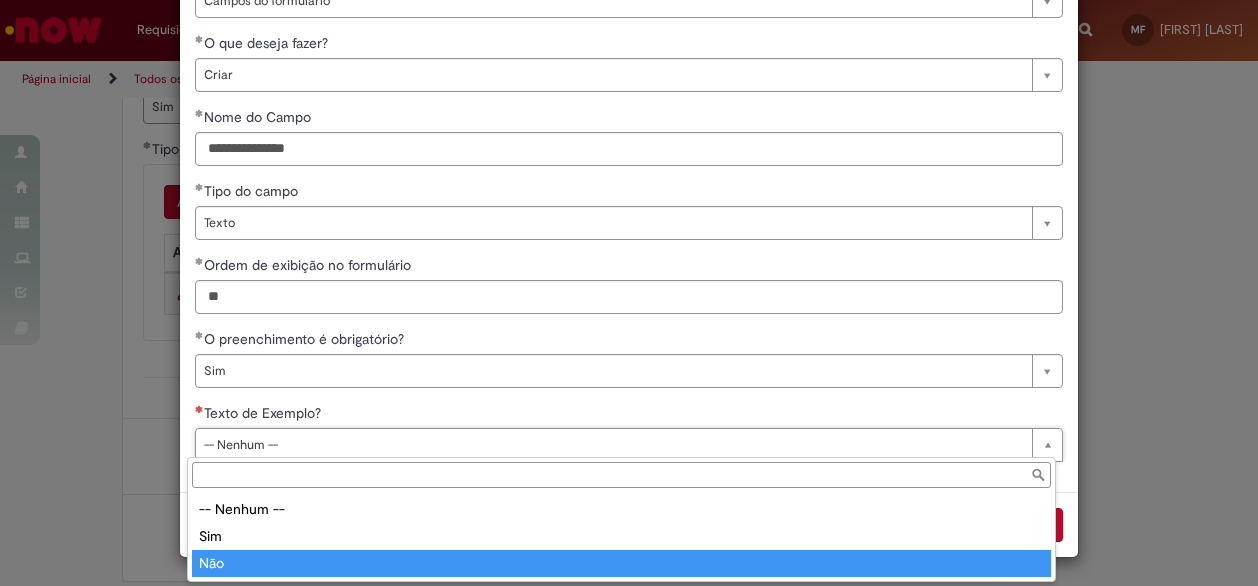 type on "***" 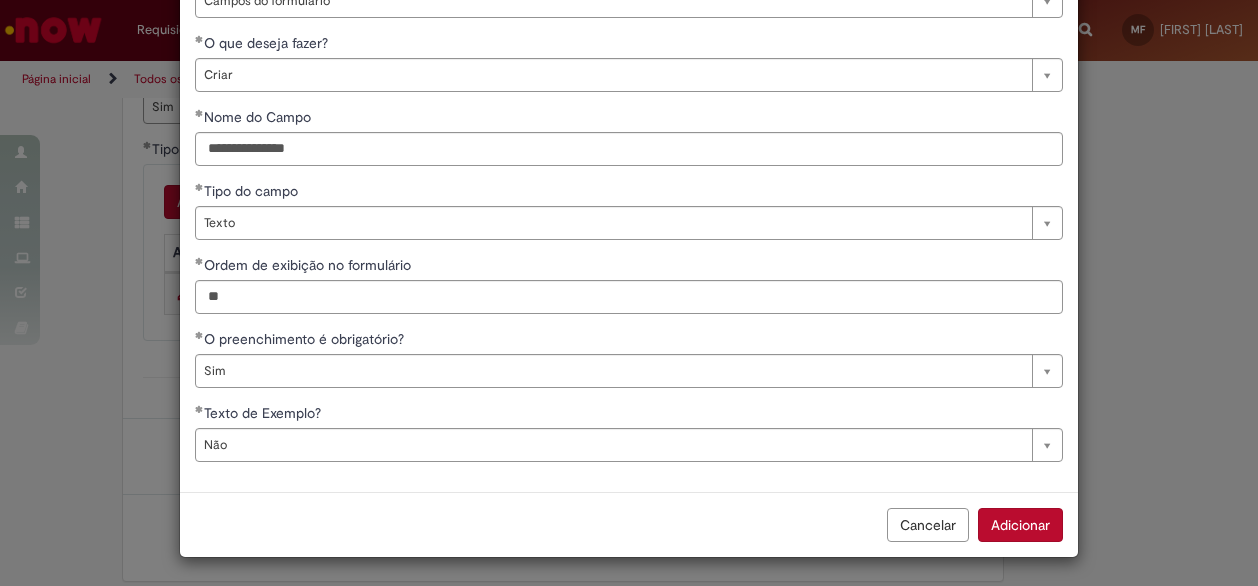 click on "Adicionar" at bounding box center [1020, 525] 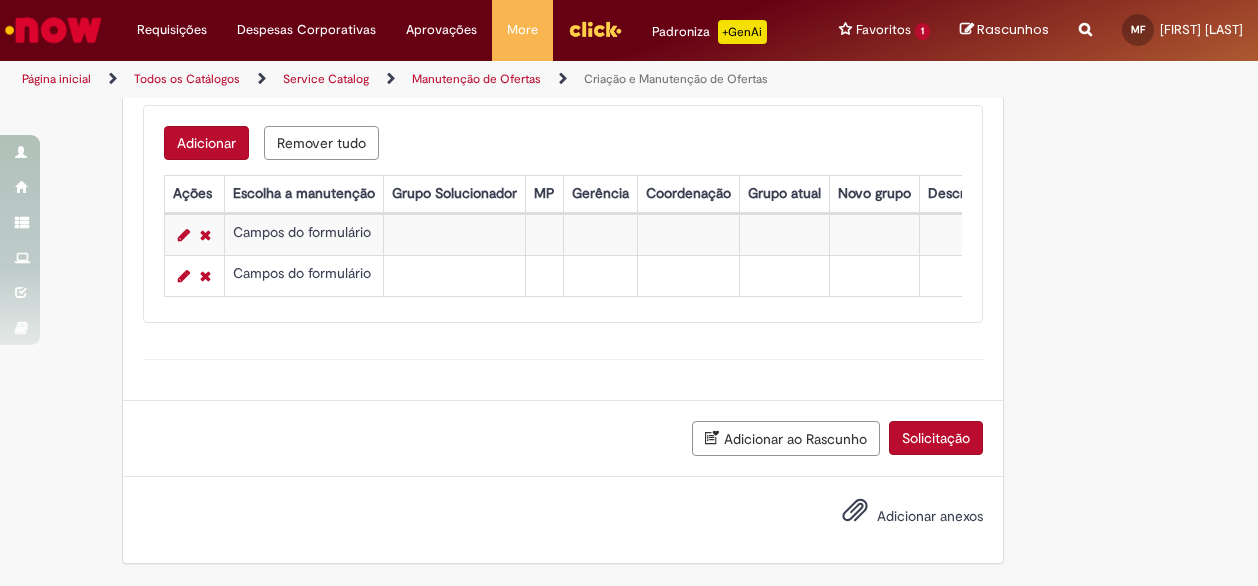 click on "Solicitação" at bounding box center [936, 438] 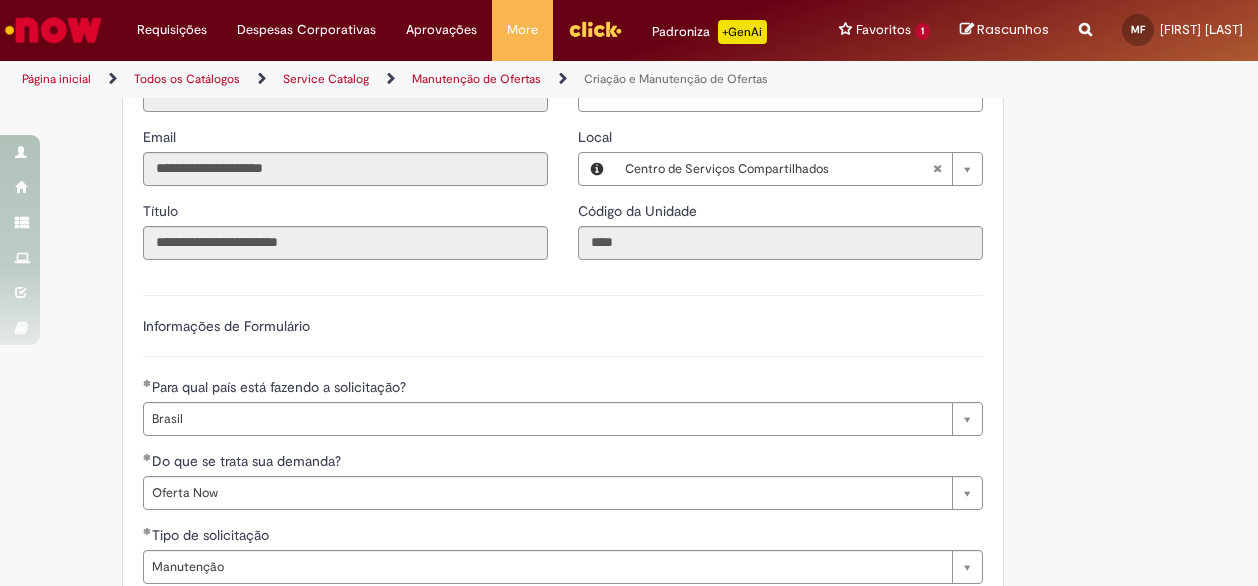 scroll, scrollTop: 1161, scrollLeft: 0, axis: vertical 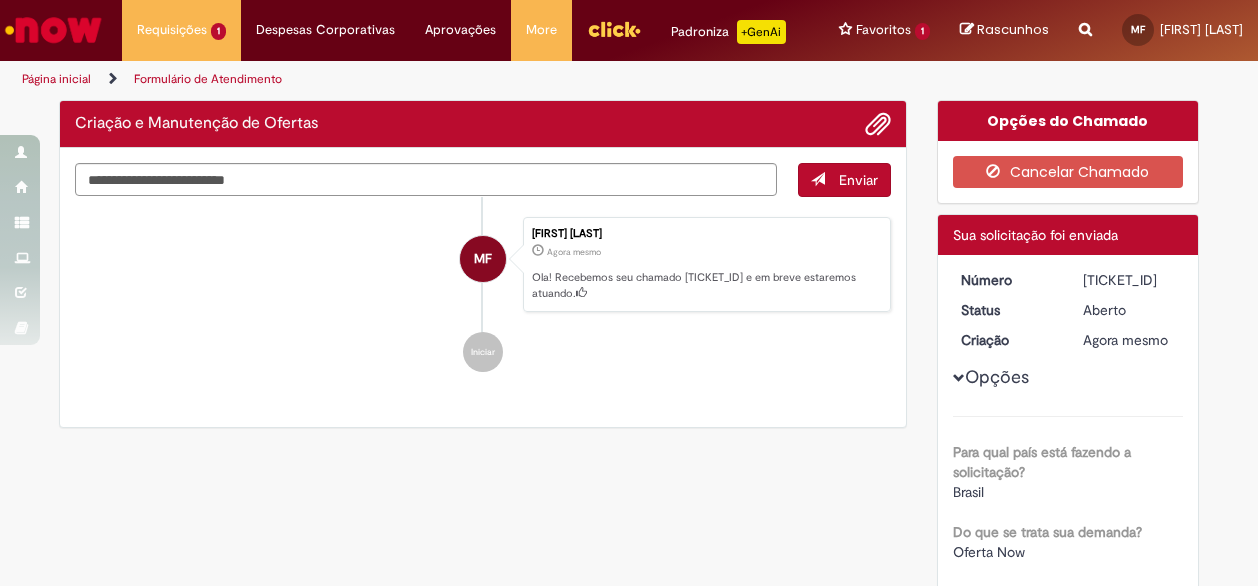 click on "[TICKET_ID]" at bounding box center (1129, 280) 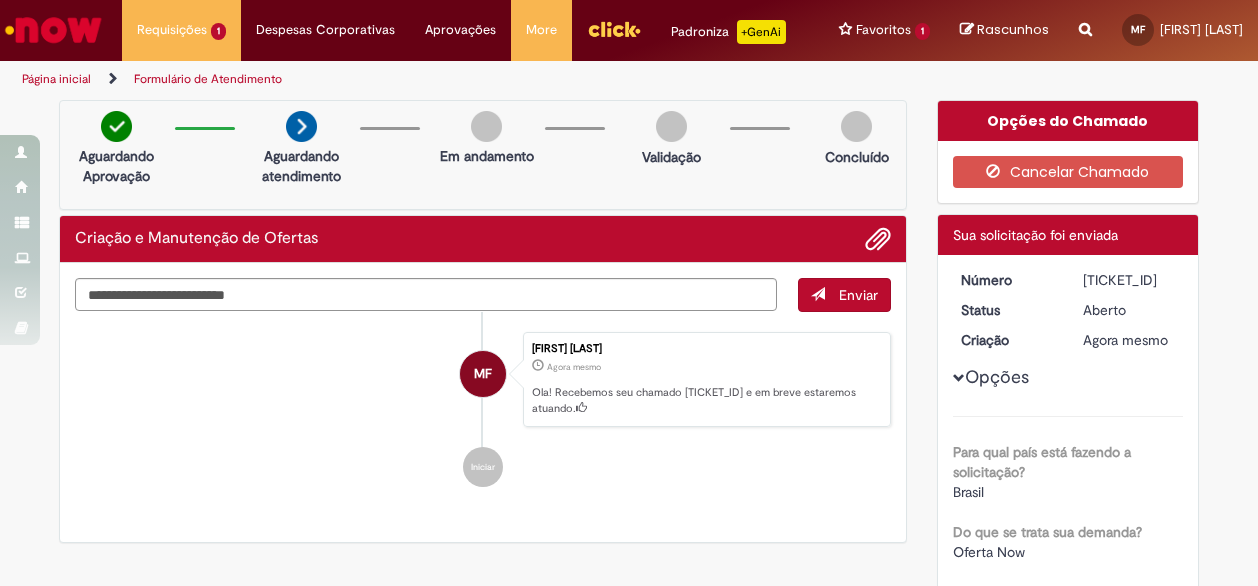 copy on "[TICKET_ID]" 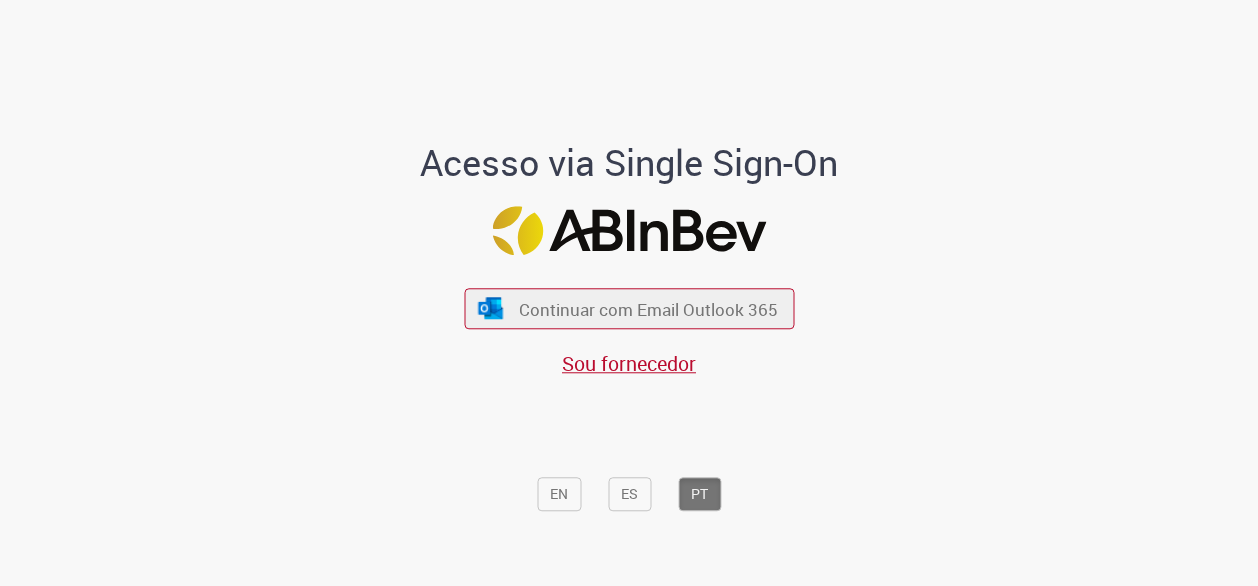 scroll, scrollTop: 0, scrollLeft: 0, axis: both 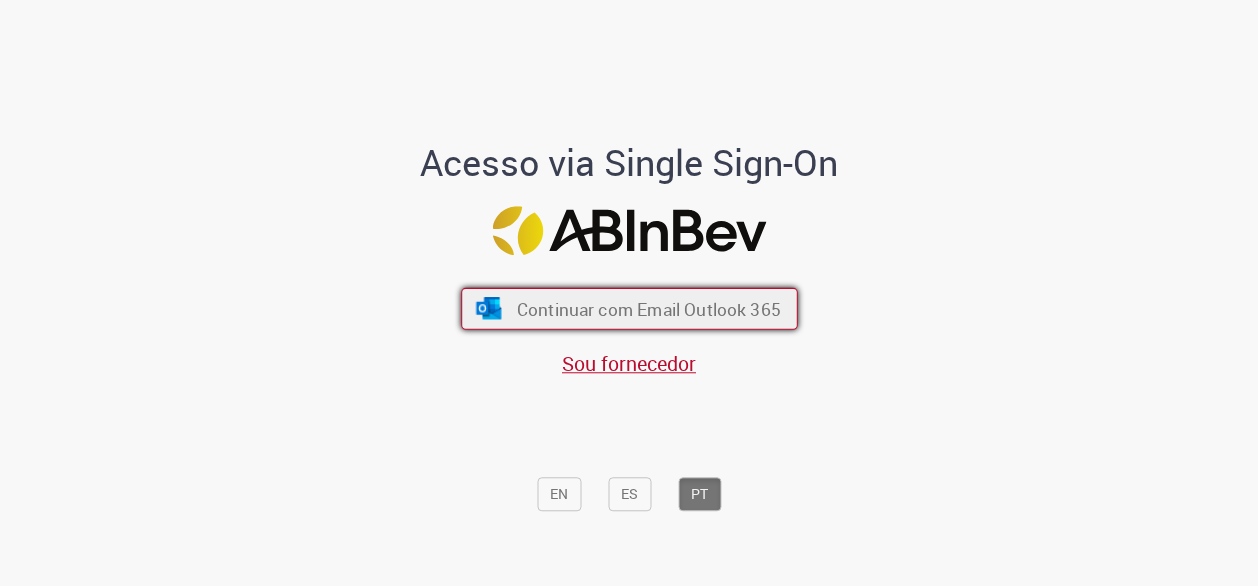 click on "Continuar com Email Outlook 365" at bounding box center [629, 309] 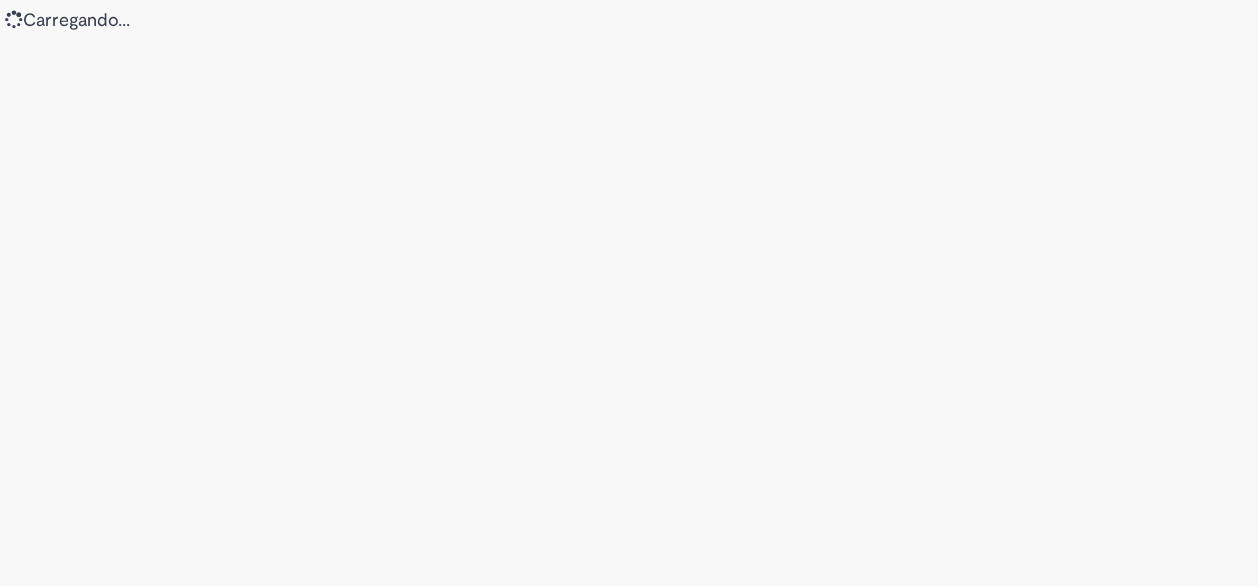 scroll, scrollTop: 0, scrollLeft: 0, axis: both 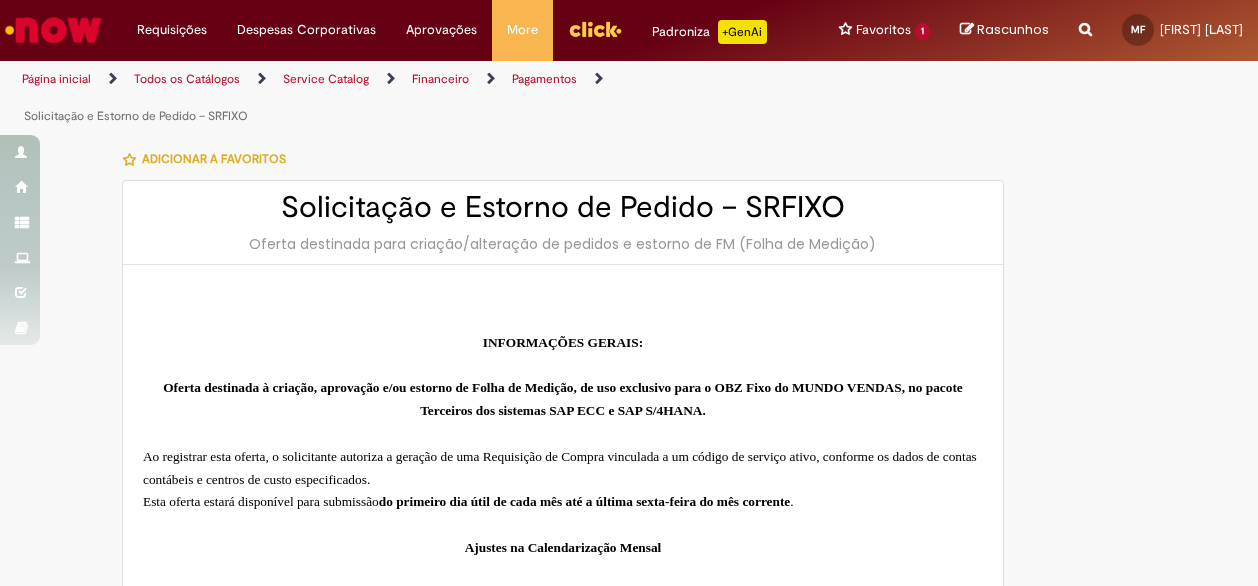 type on "********" 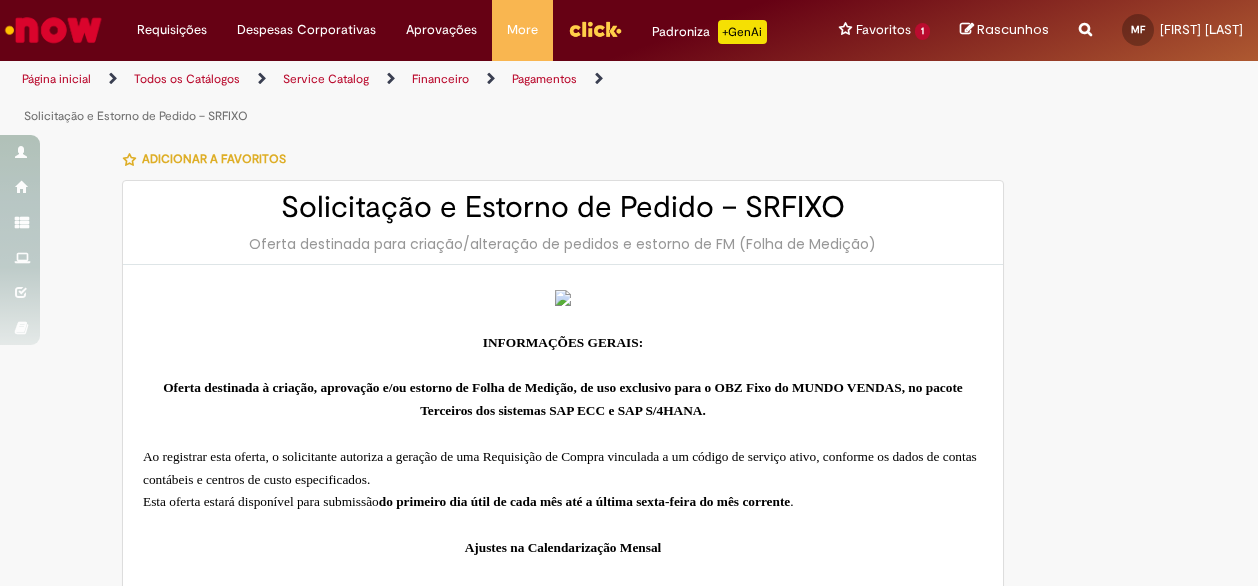 type on "**********" 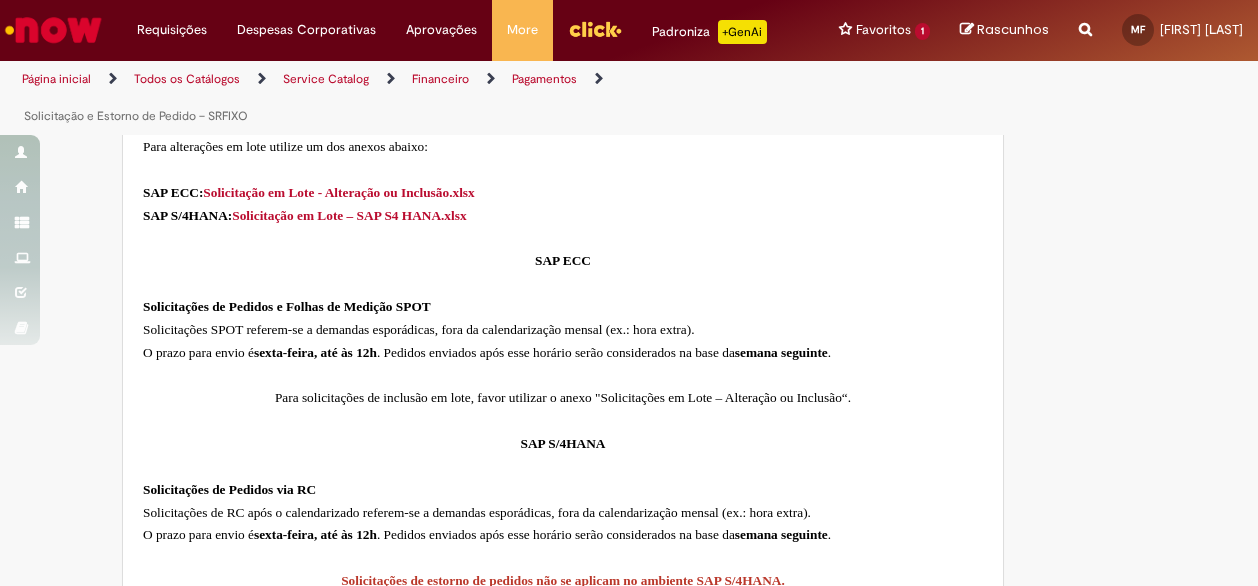 type on "**********" 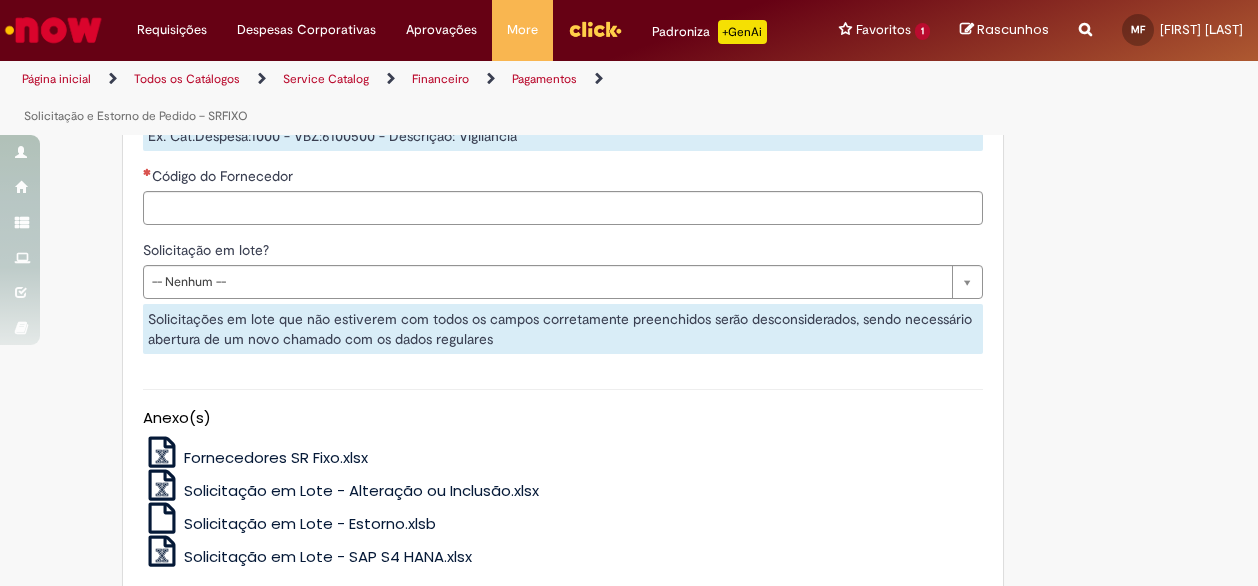 scroll, scrollTop: 2000, scrollLeft: 0, axis: vertical 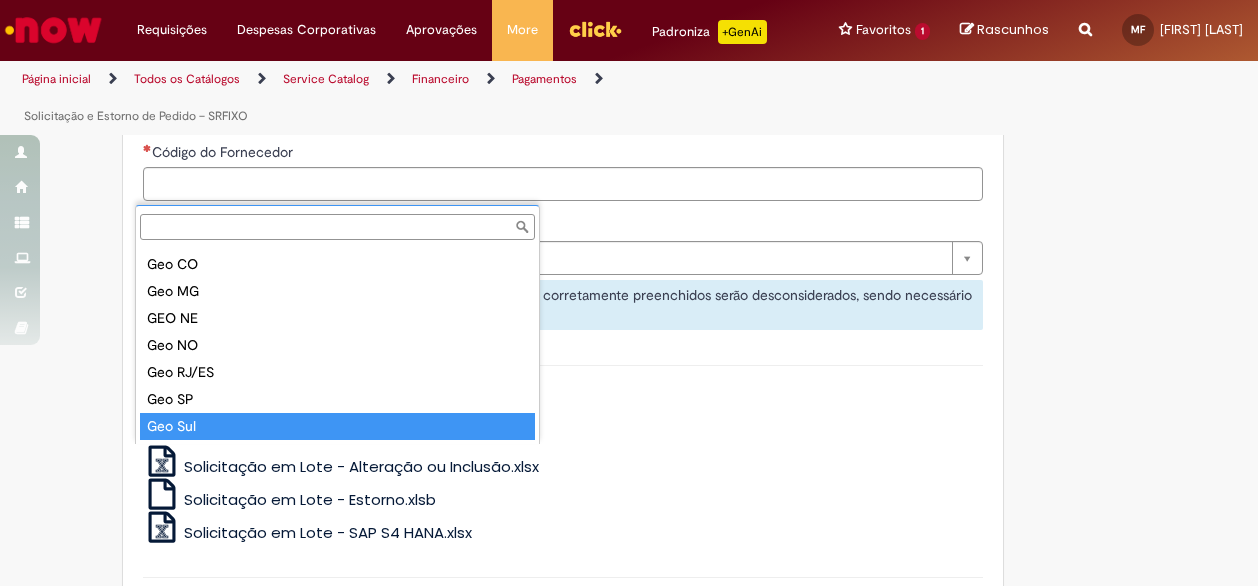 type on "*******" 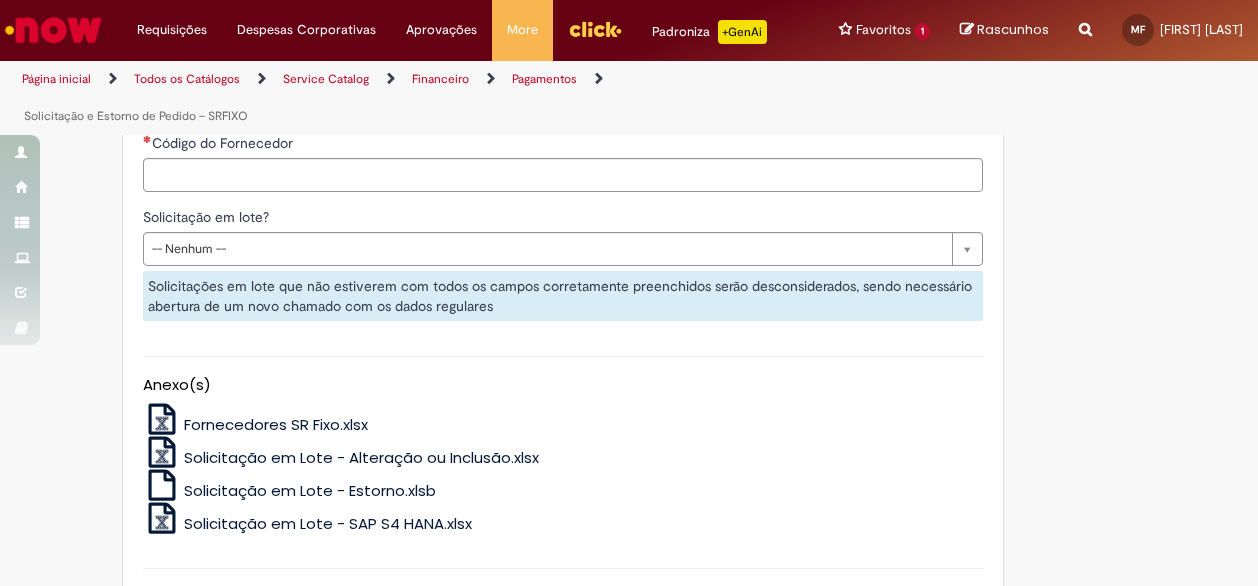 scroll, scrollTop: 2000, scrollLeft: 0, axis: vertical 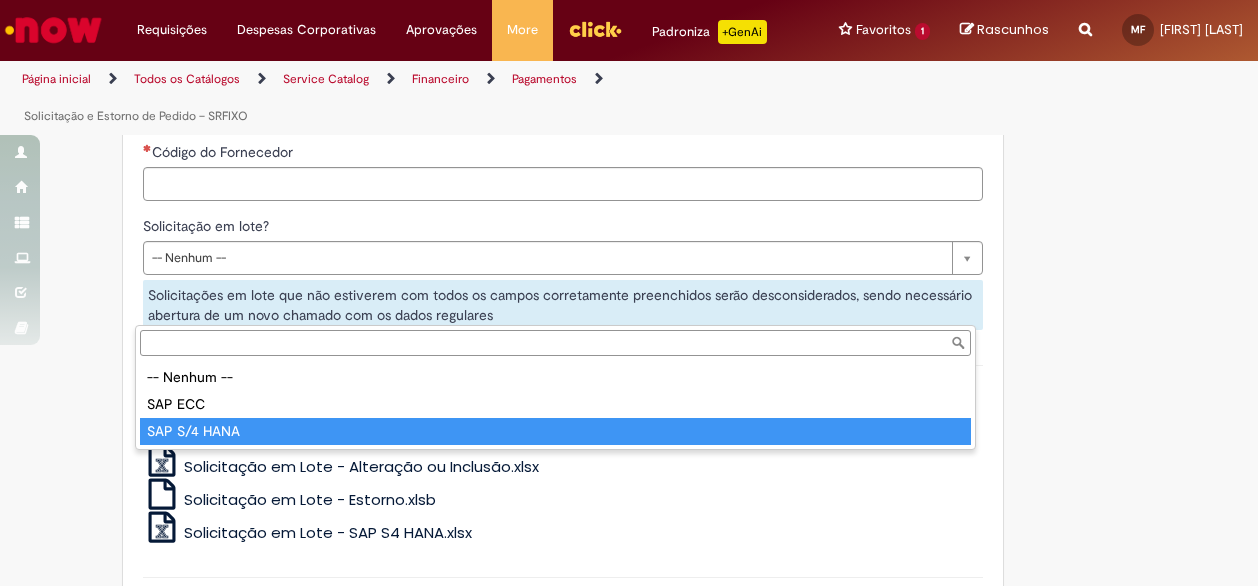 type on "**********" 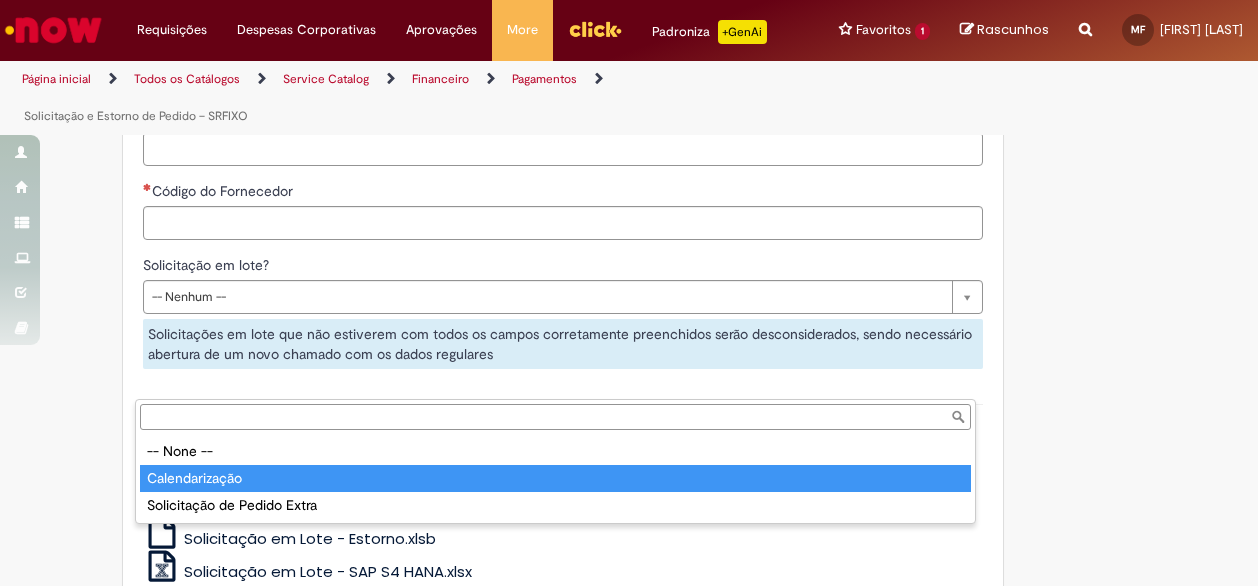 type on "**********" 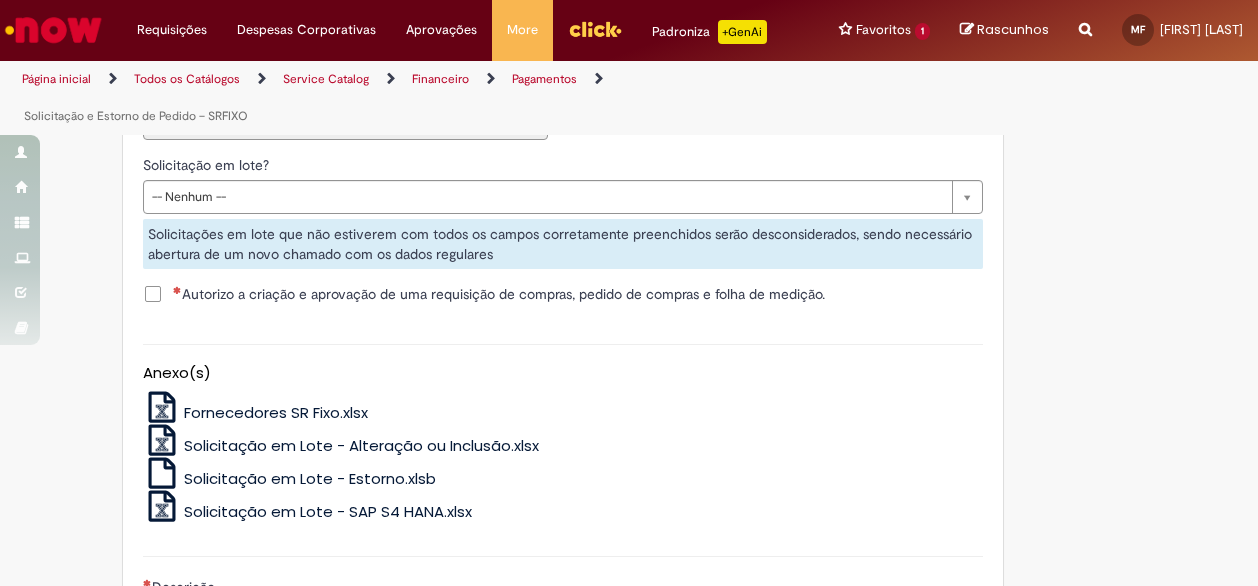 scroll, scrollTop: 2600, scrollLeft: 0, axis: vertical 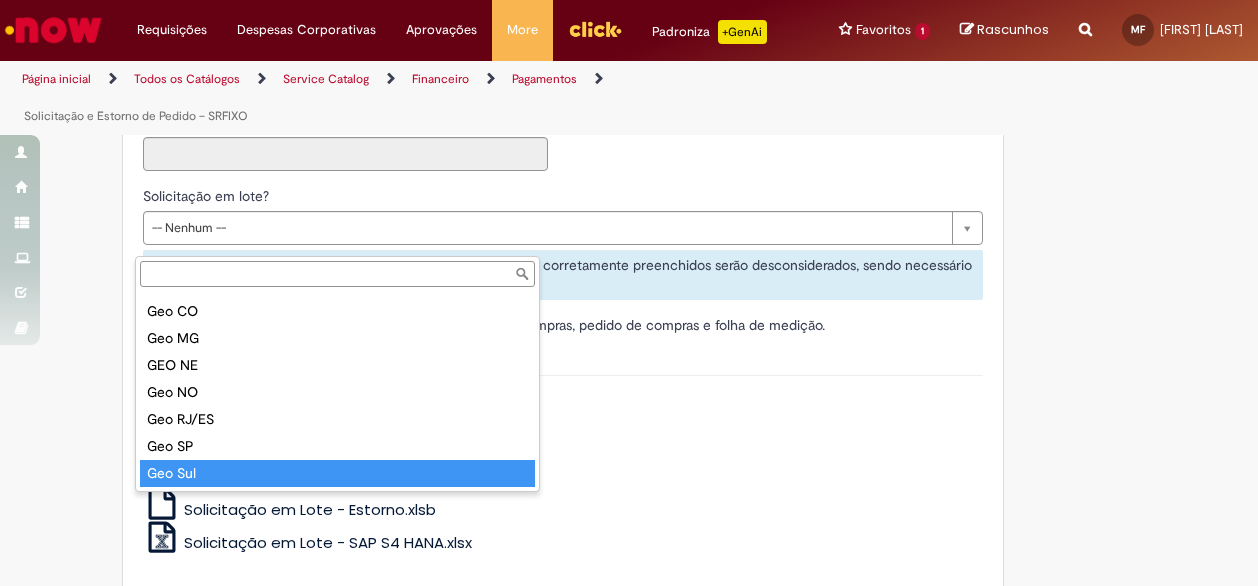 type on "*******" 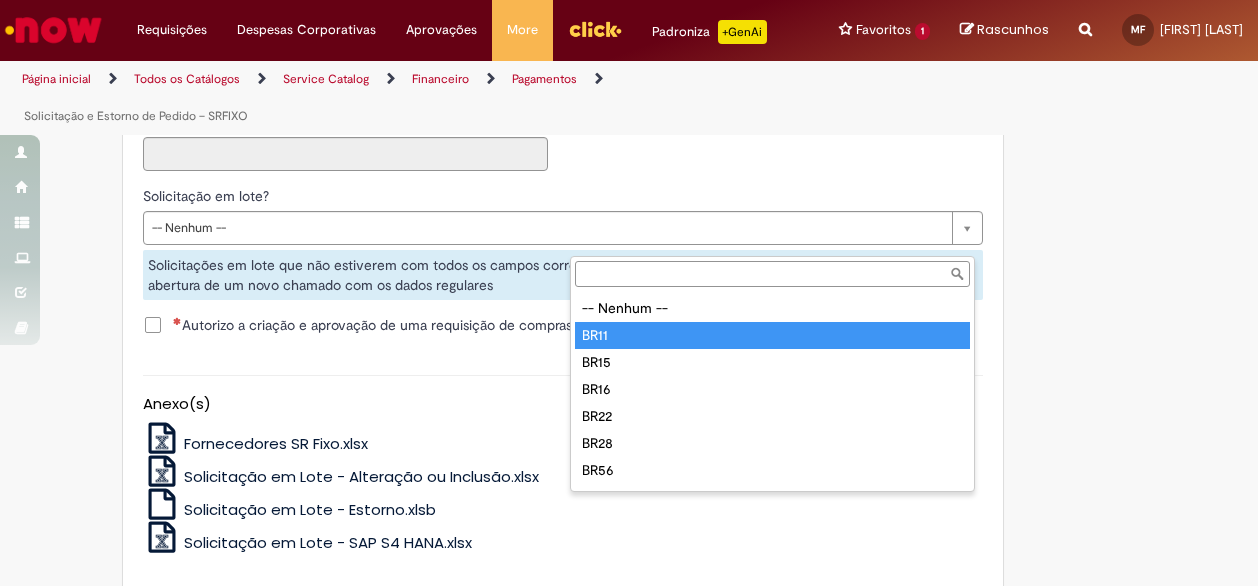 type on "****" 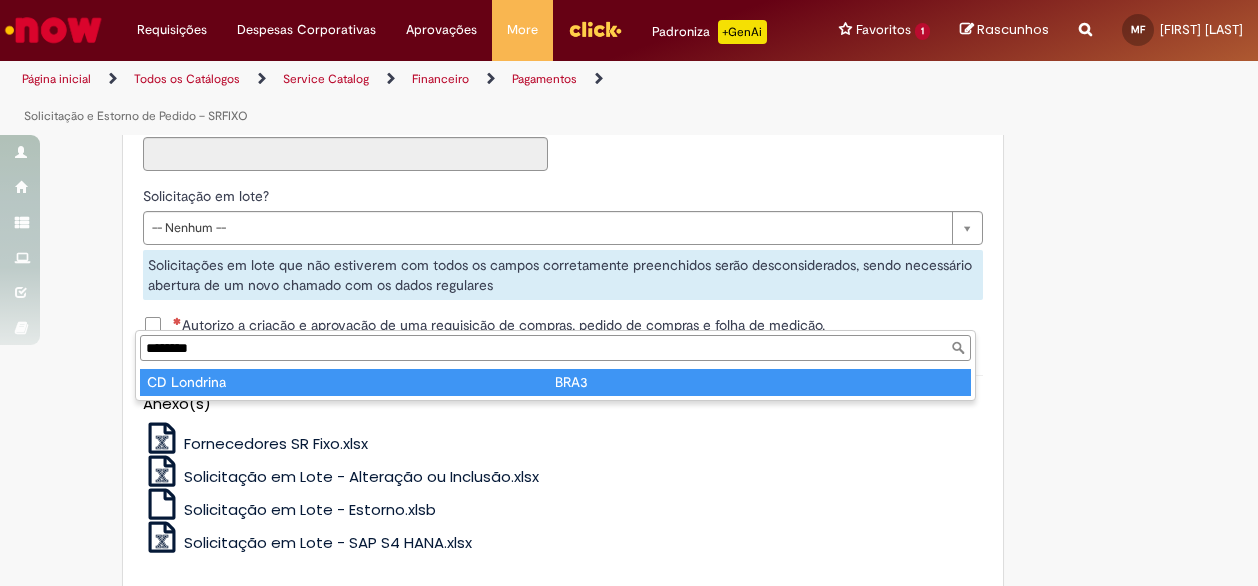 type on "********" 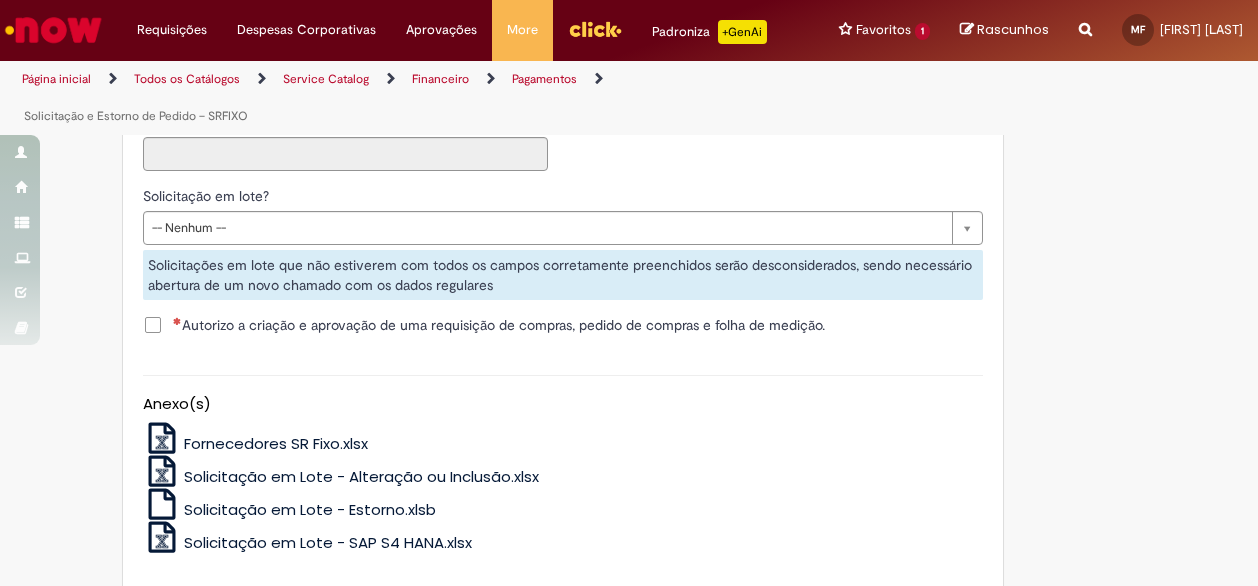 type on "****" 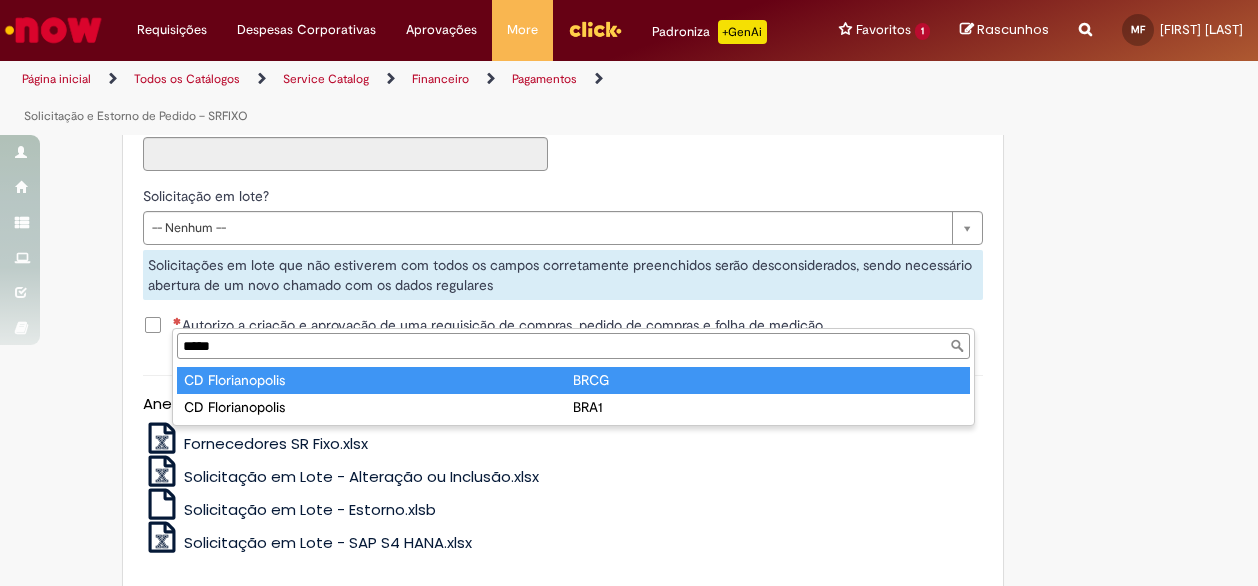 type on "*****" 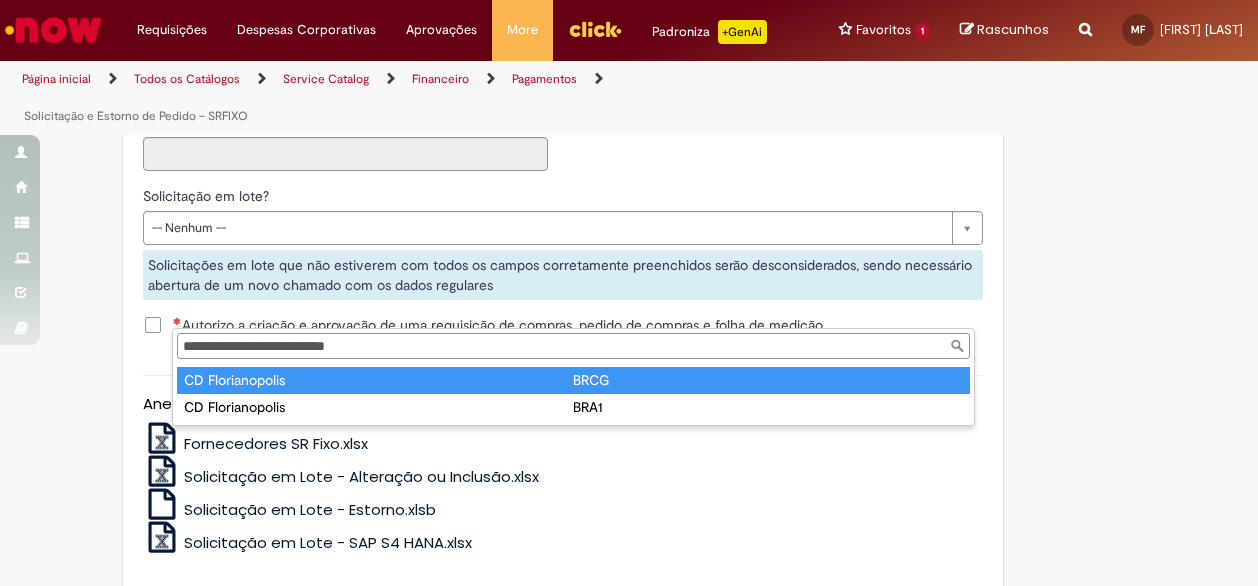 type on "****" 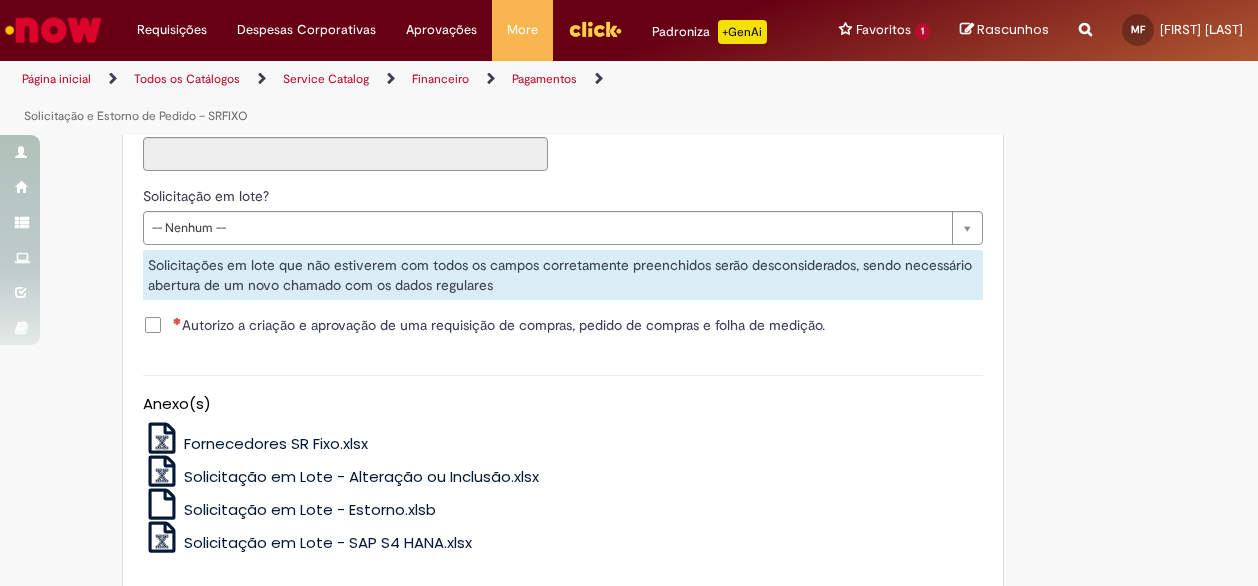 scroll, scrollTop: 0, scrollLeft: 77, axis: horizontal 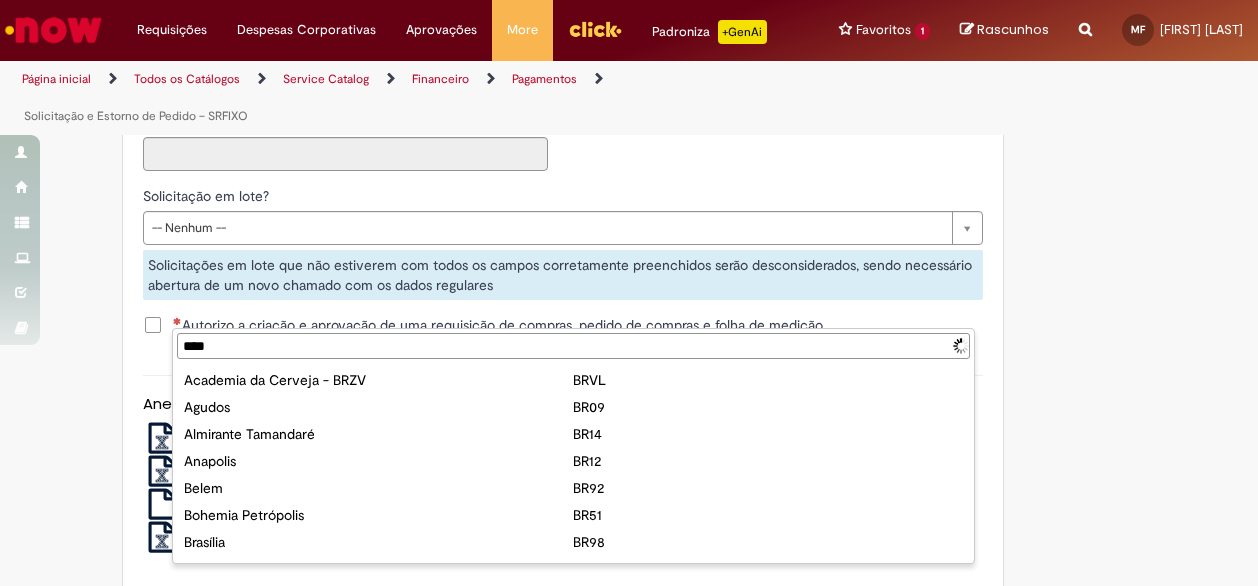 type on "*****" 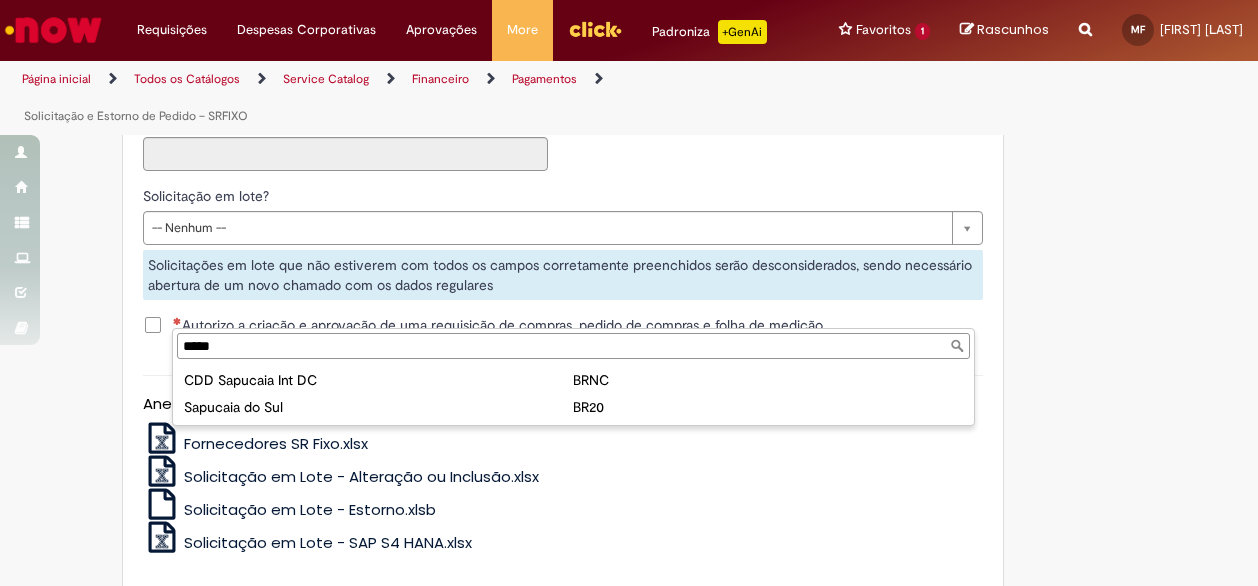 type on "**********" 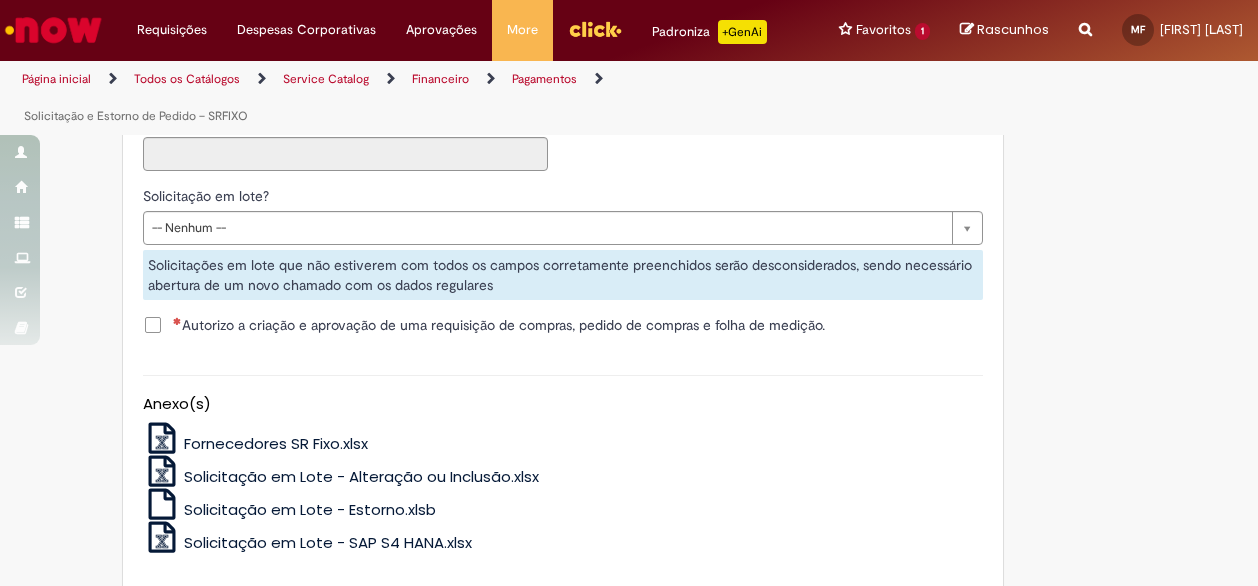 scroll, scrollTop: 0, scrollLeft: 0, axis: both 